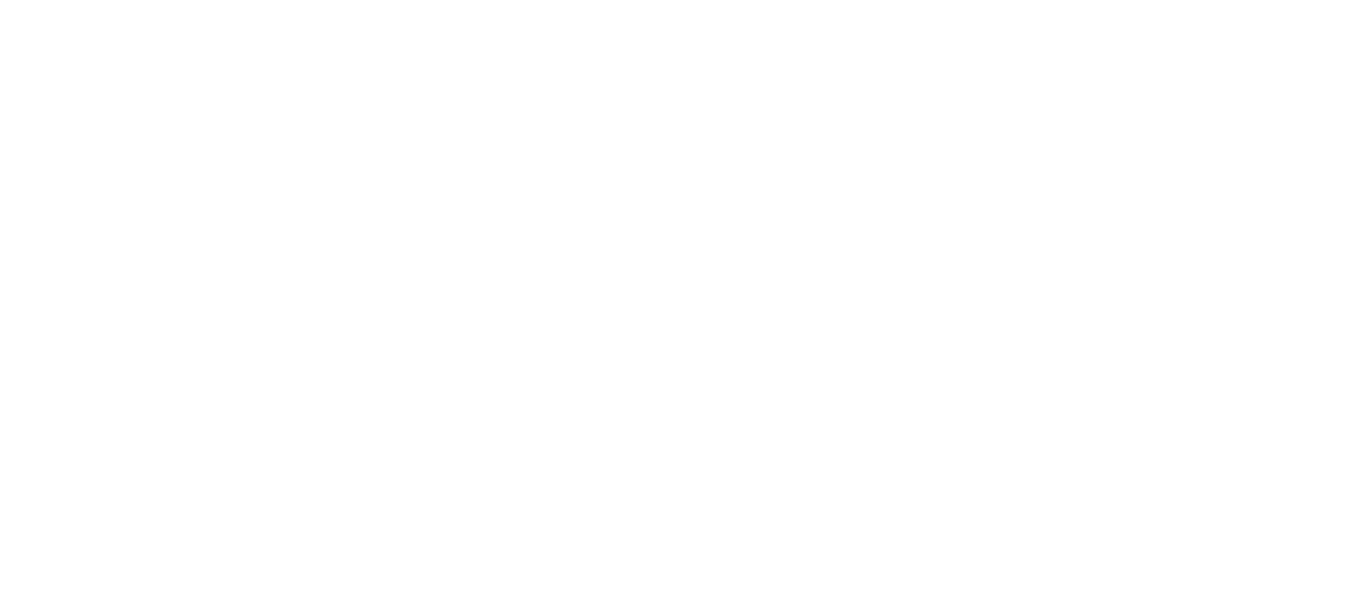 scroll, scrollTop: 0, scrollLeft: 0, axis: both 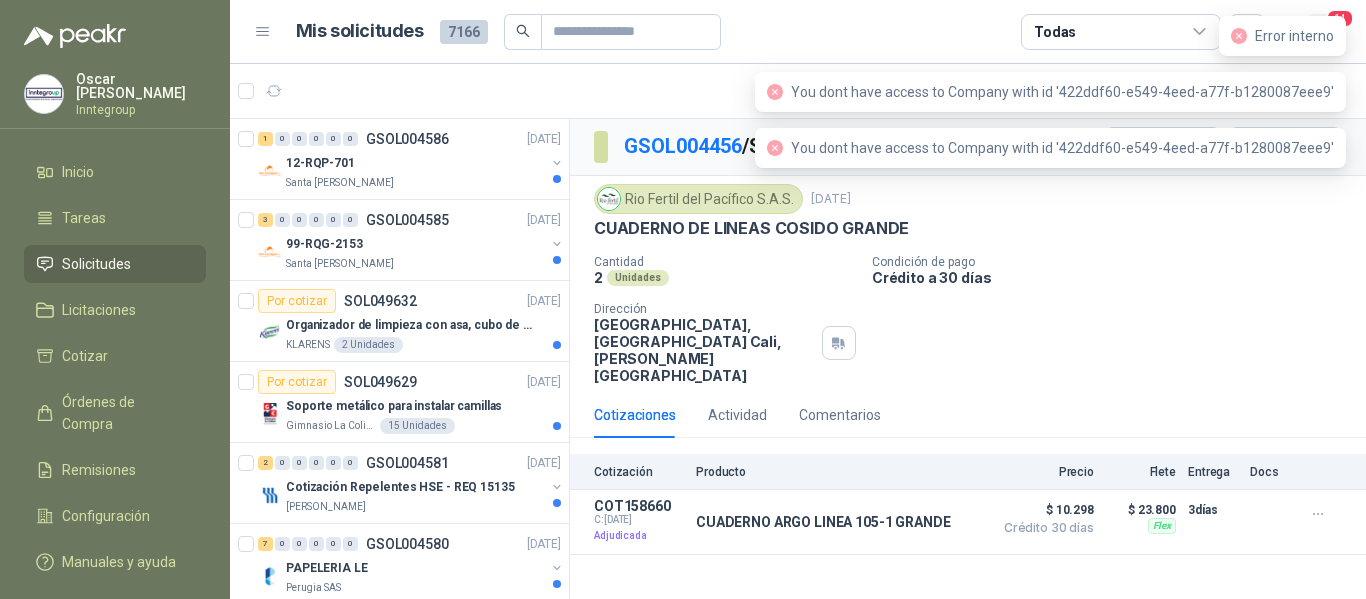 click on "14" at bounding box center [1340, 18] 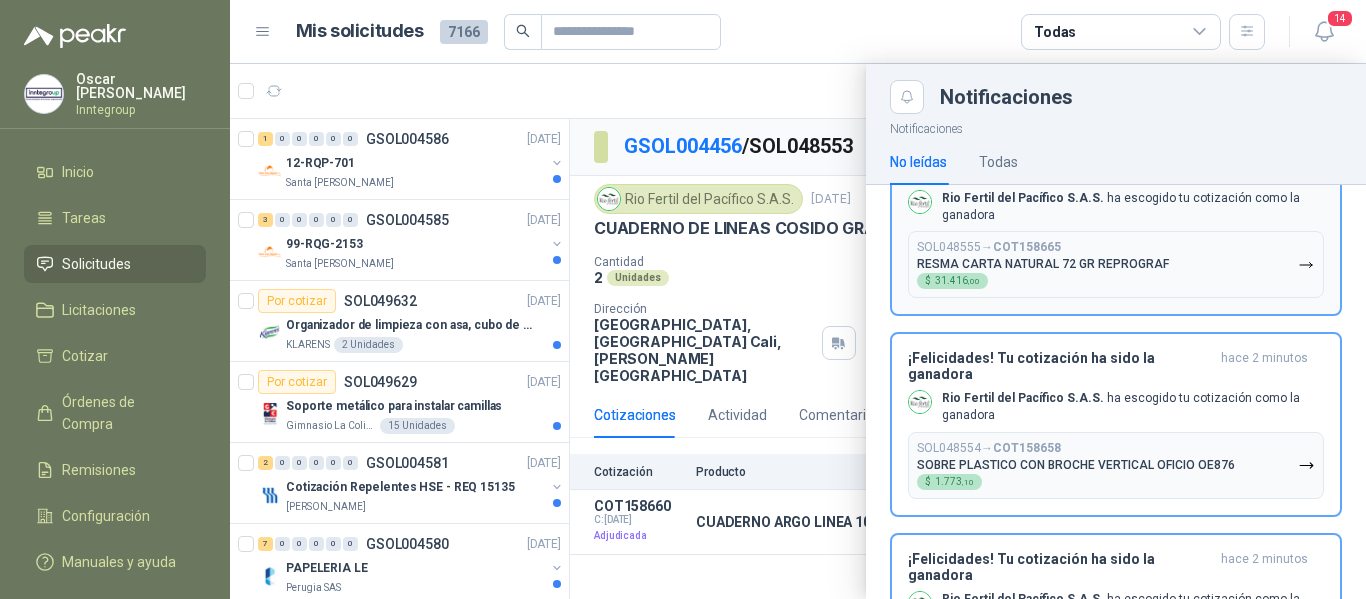 scroll, scrollTop: 2133, scrollLeft: 0, axis: vertical 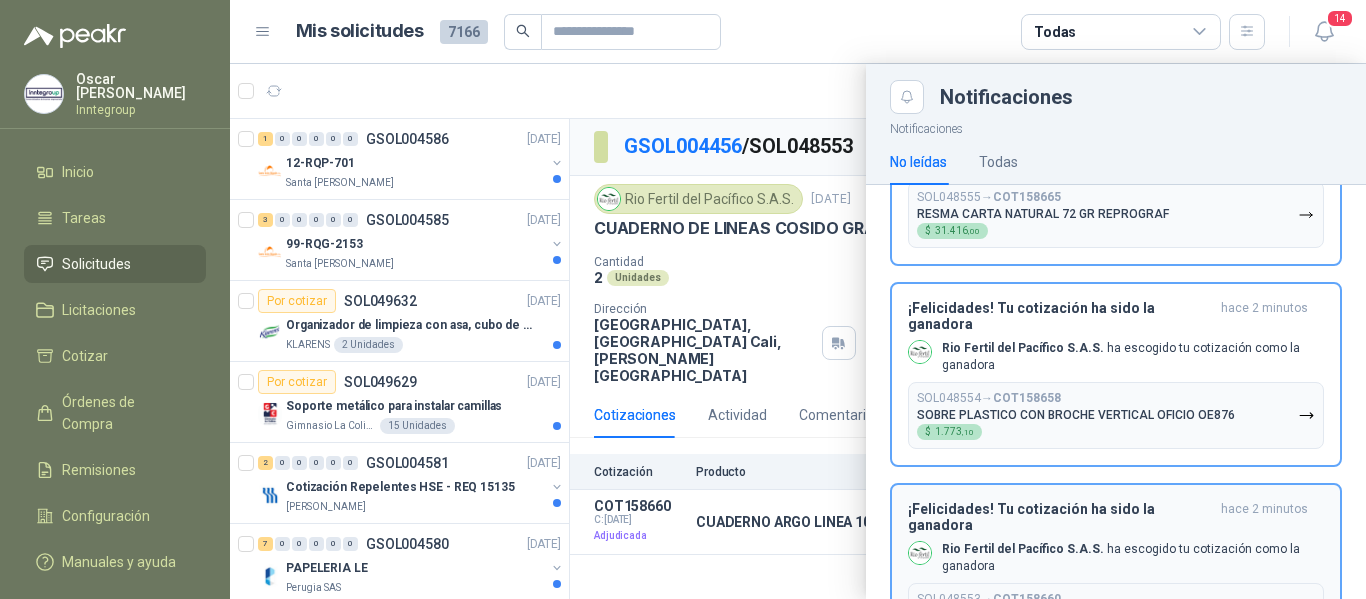 click on "SOL048553  →  COT158660 CUADERNO ARGO LINEA 105-1 GRANDE $  10.298 ,00" at bounding box center [1029, 616] 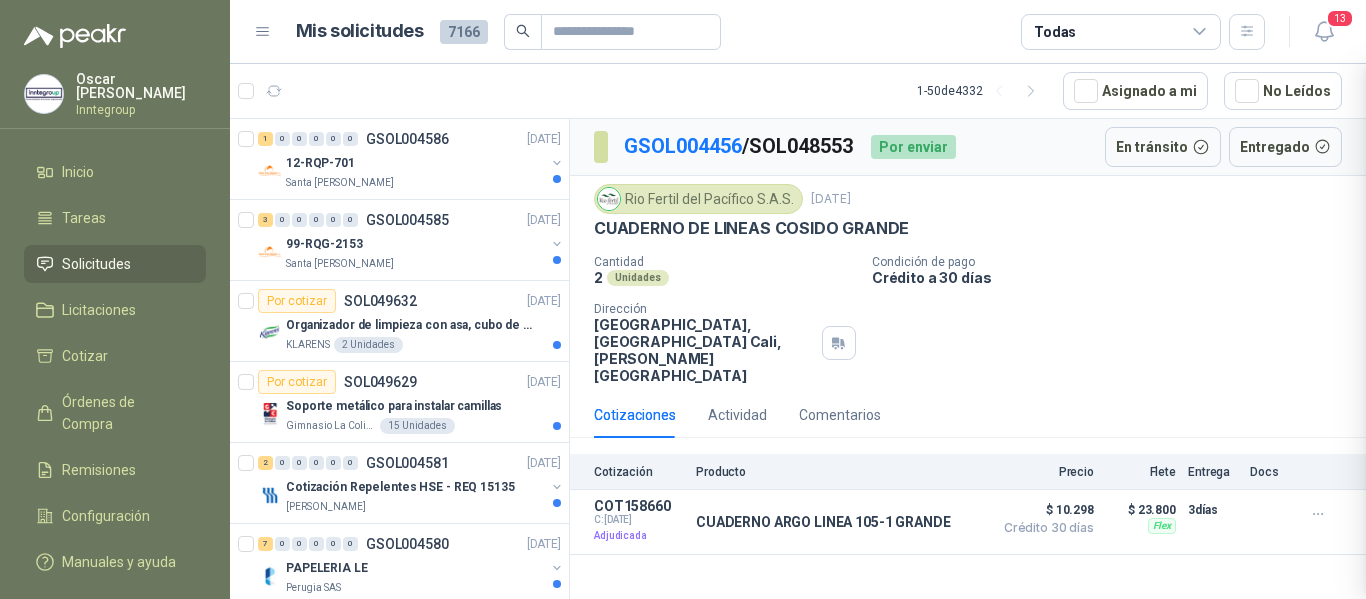 scroll, scrollTop: 1948, scrollLeft: 0, axis: vertical 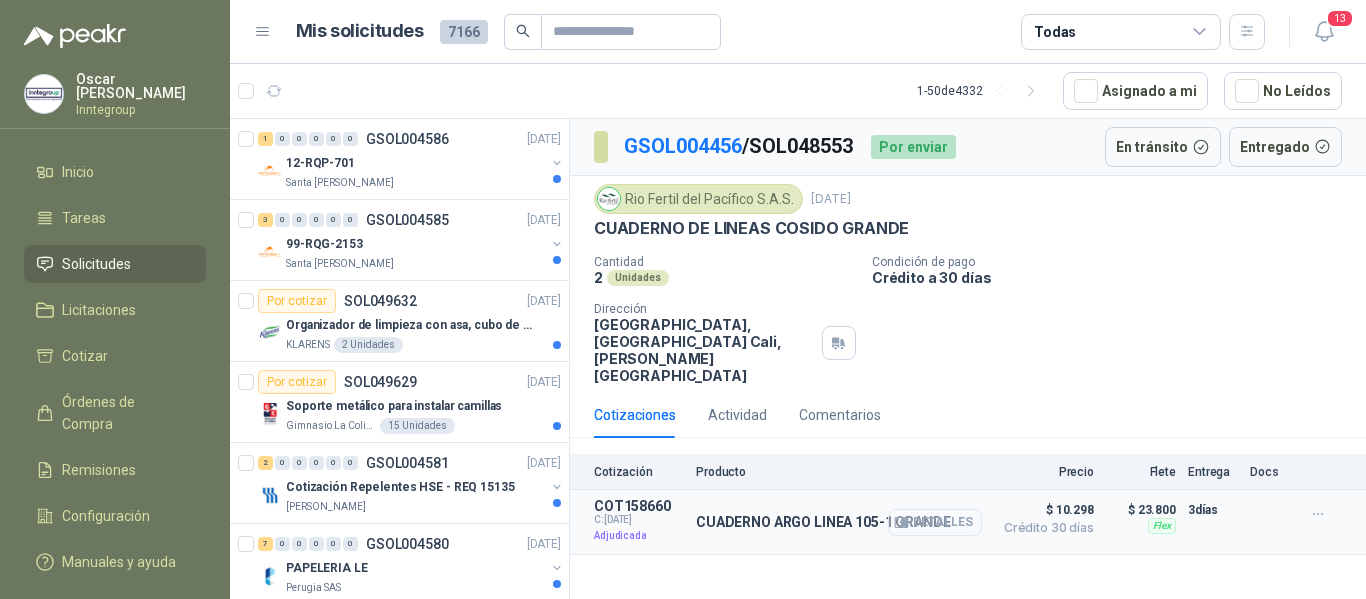 click 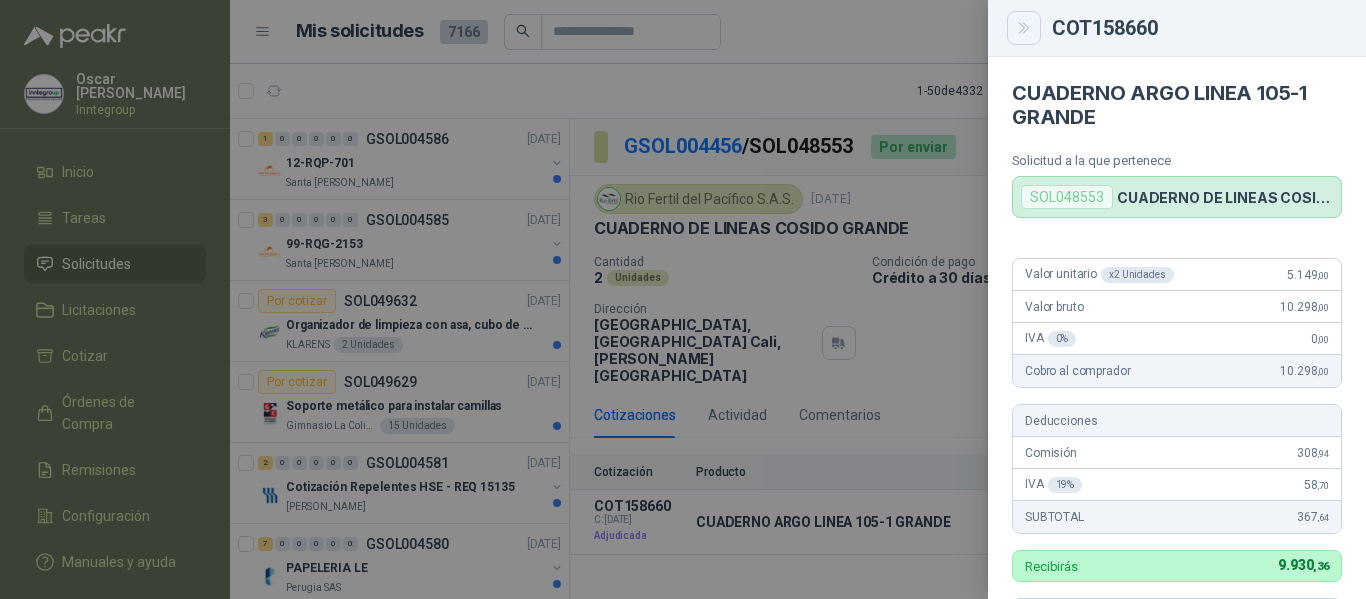 click at bounding box center (1024, 28) 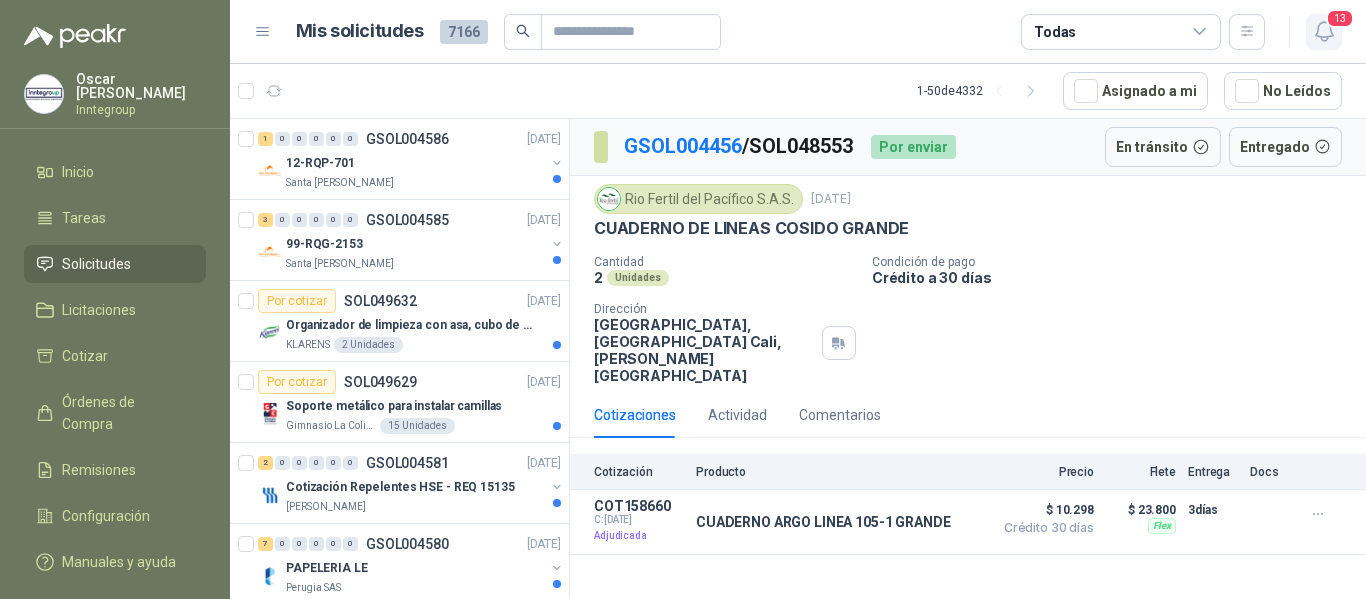 click 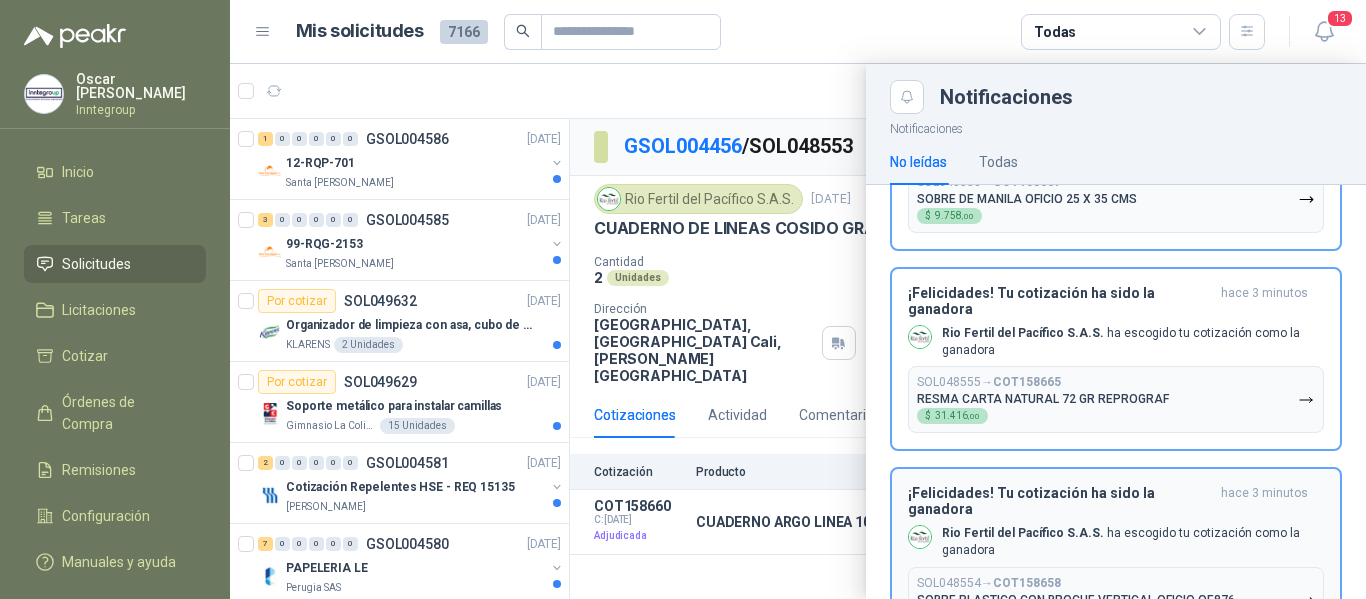 click on "SOBRE PLASTICO CON BROCHE VERTICAL OFICIO OE876" at bounding box center [1076, 600] 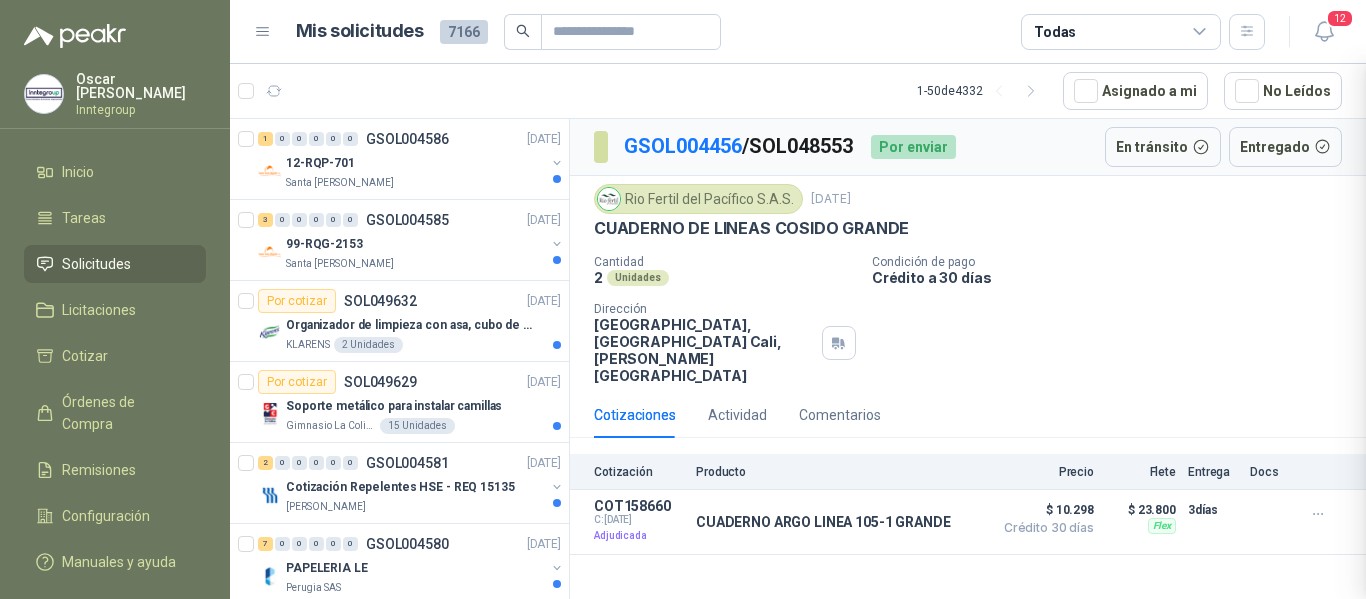 scroll, scrollTop: 1764, scrollLeft: 0, axis: vertical 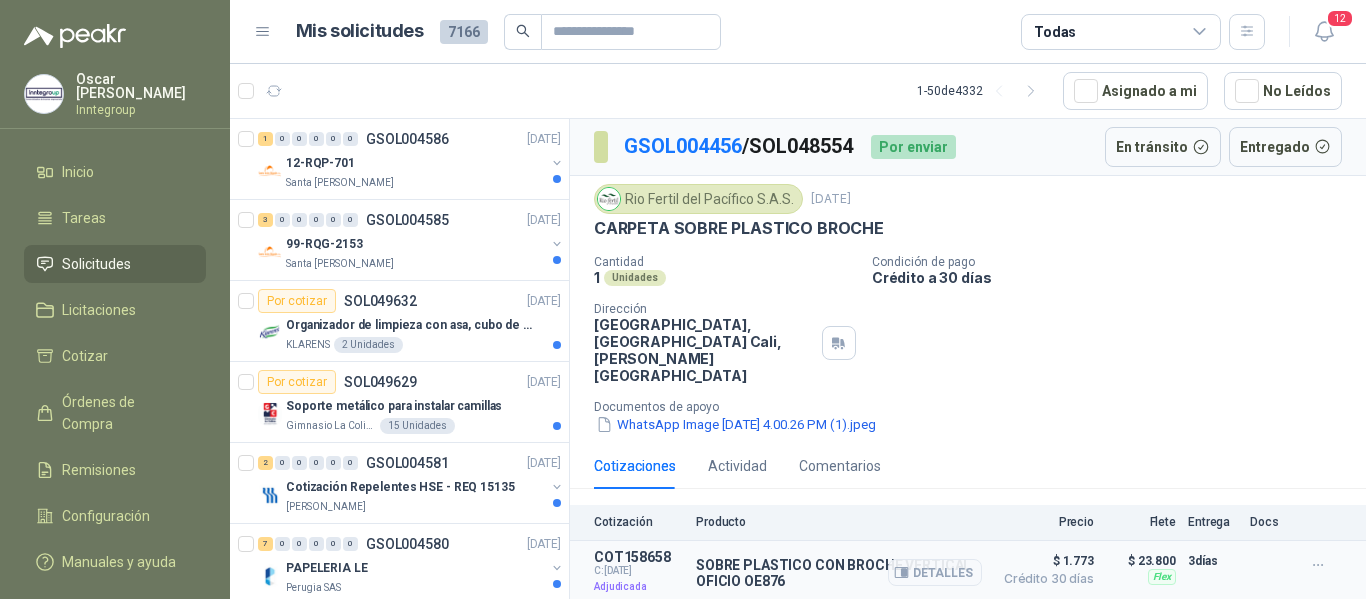 click on "SOBRE PLASTICO CON BROCHE VERTICAL OFICIO OE876" at bounding box center (839, 573) 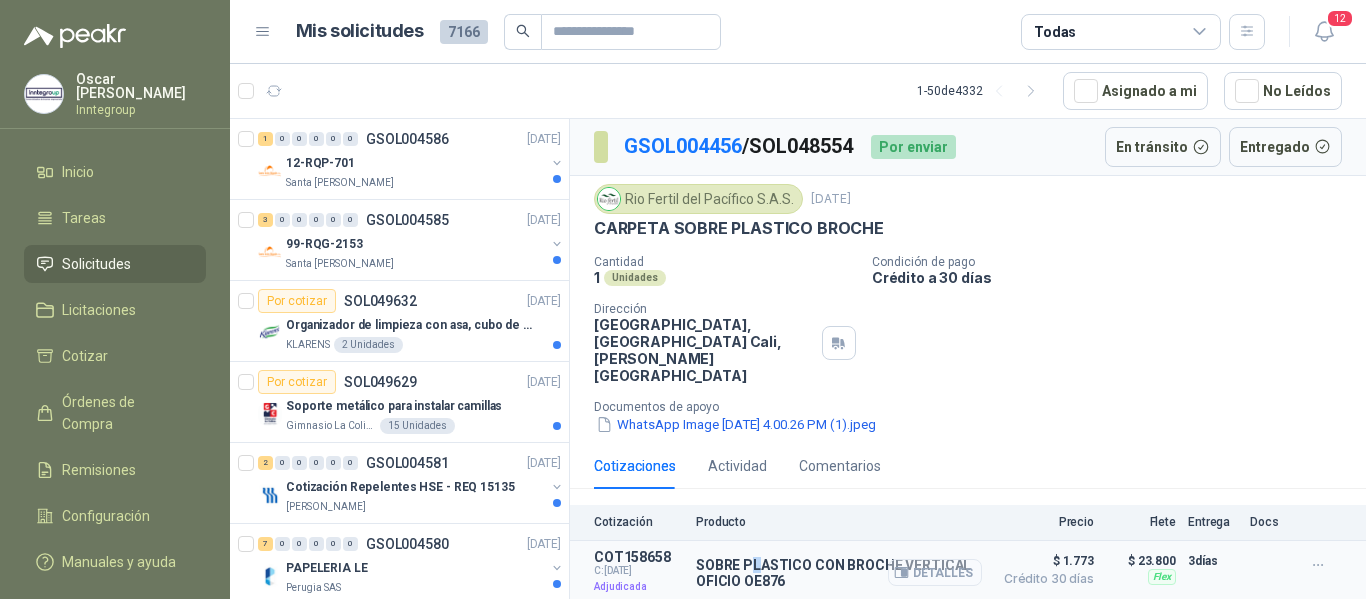 click 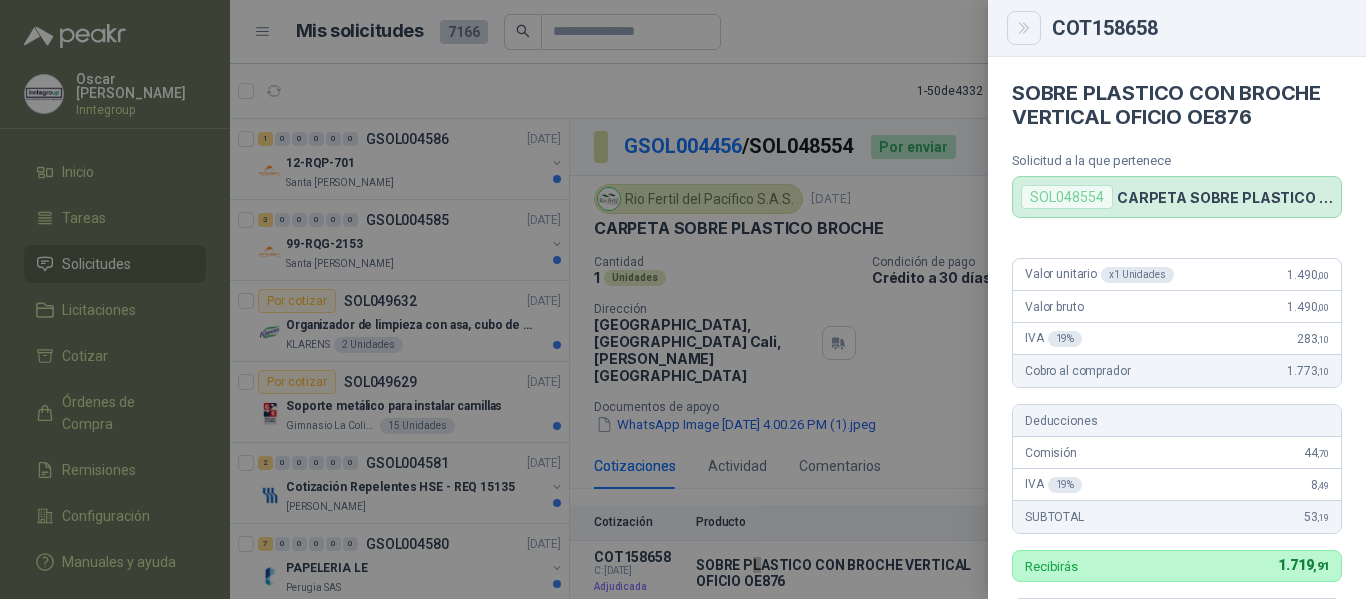 click 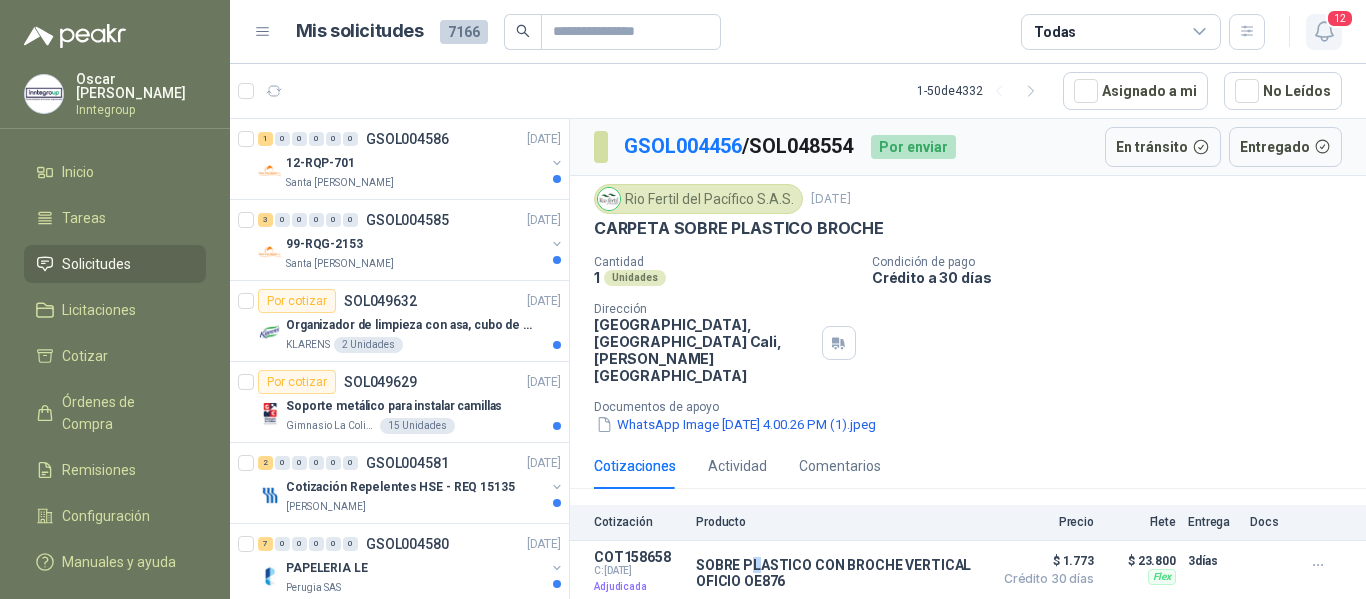 click 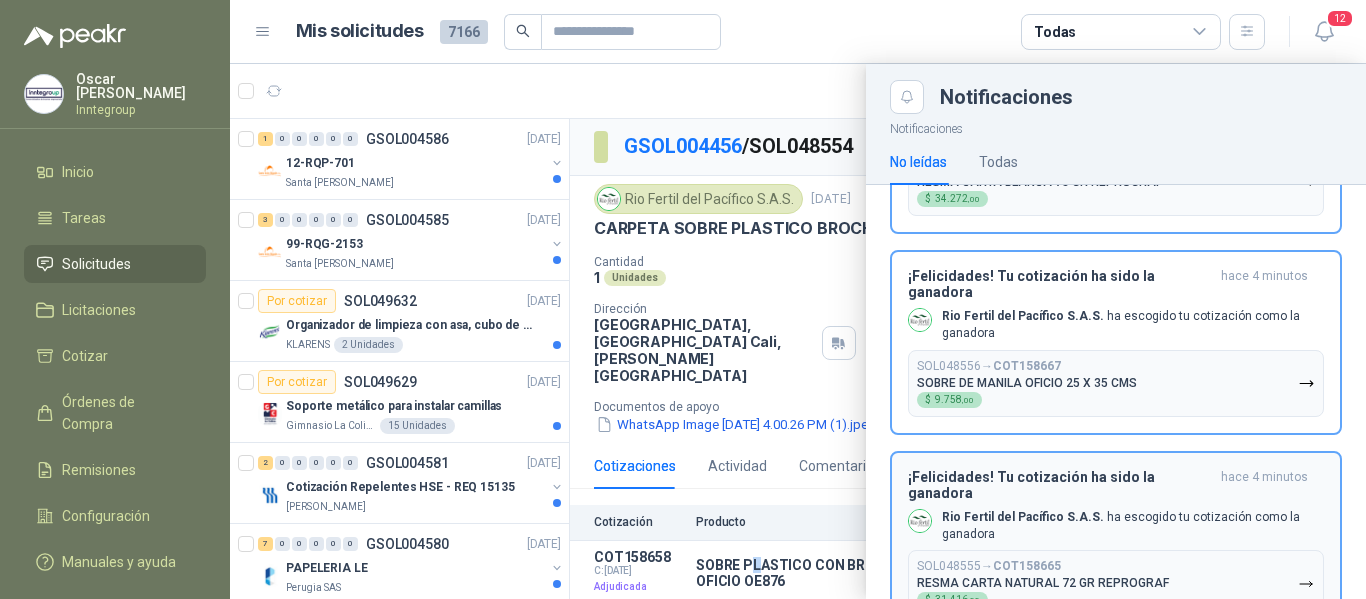 click on "RESMA CARTA NATURAL 72 GR REPROGRAF" at bounding box center (1043, 583) 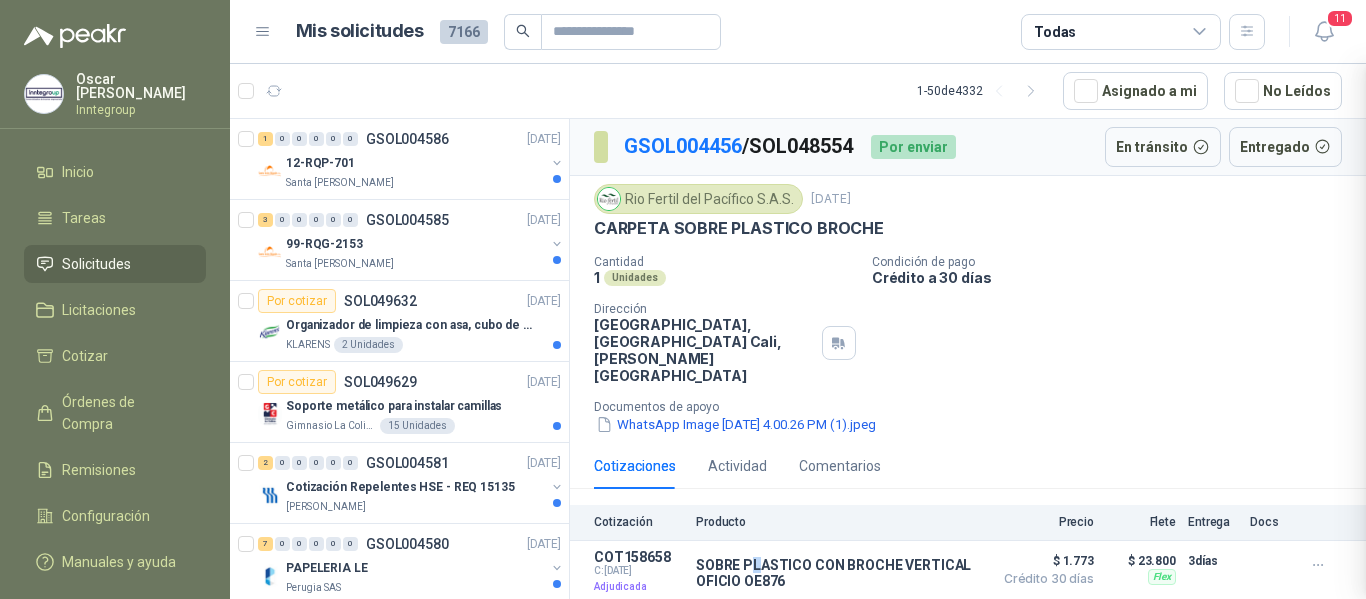 scroll, scrollTop: 1579, scrollLeft: 0, axis: vertical 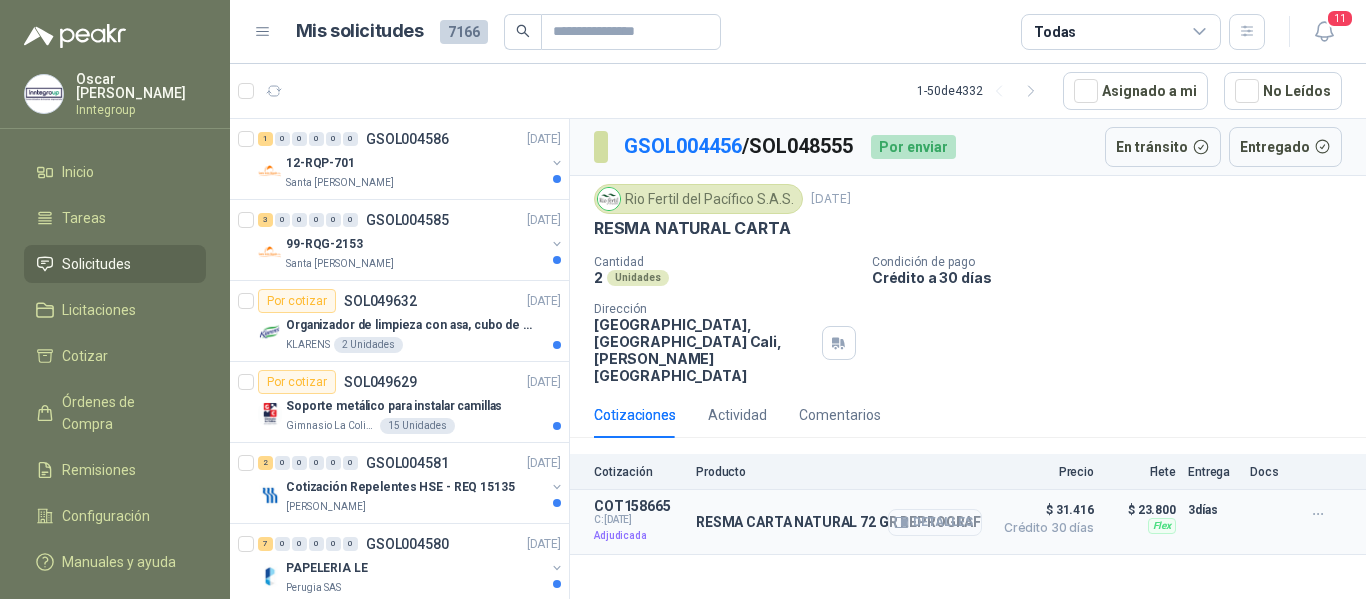 click 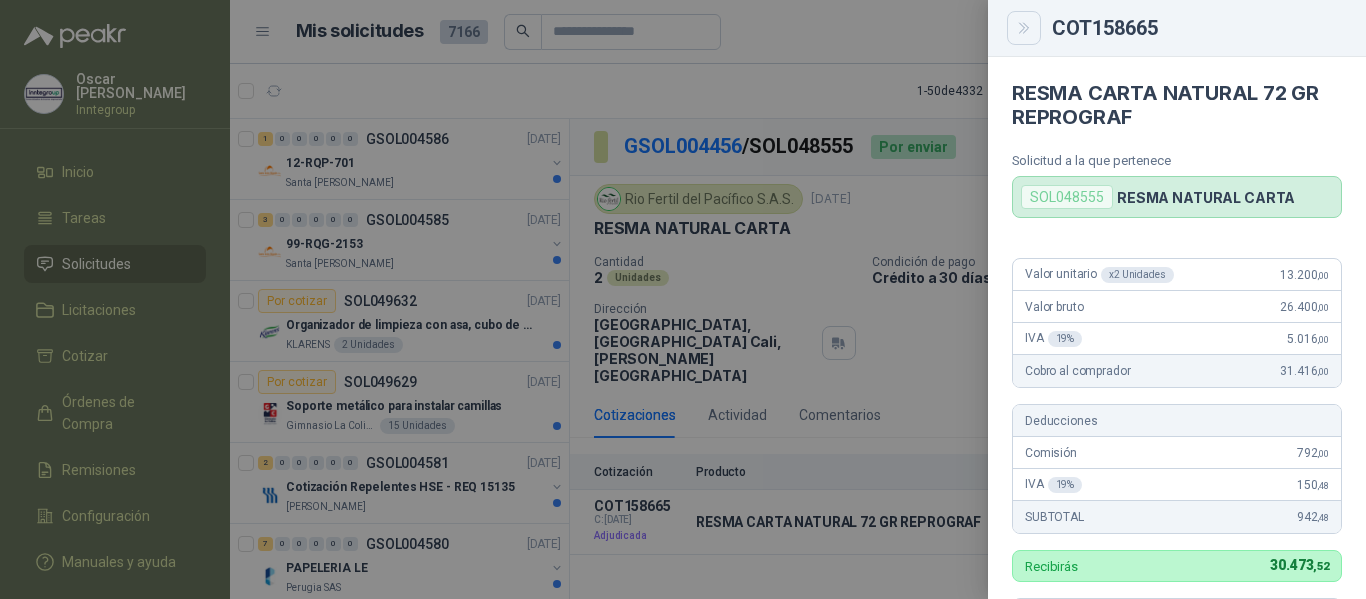 click 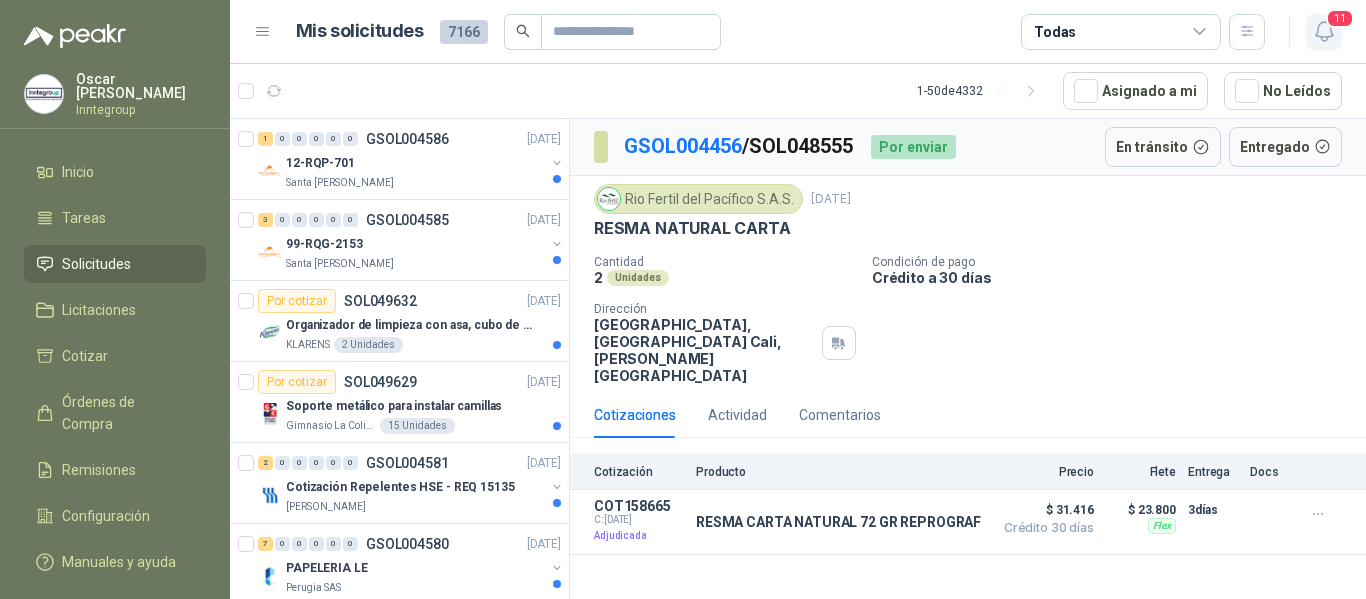 click 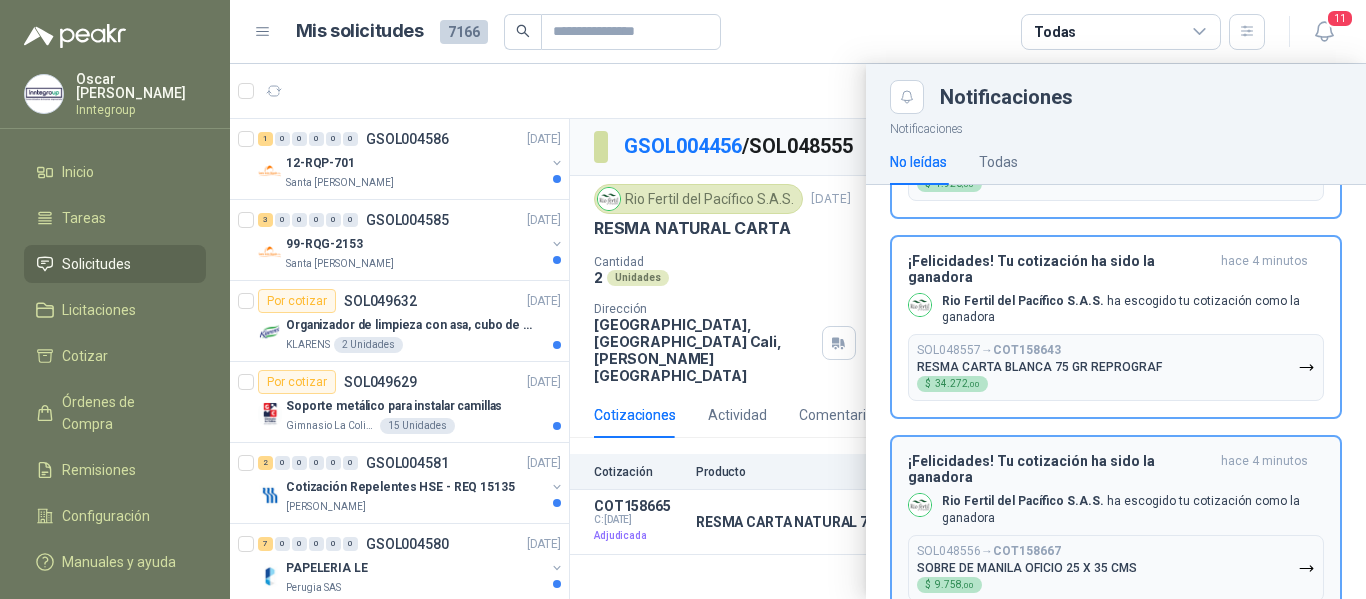 click on "SOBRE DE MANILA OFICIO 25 X 35 CMS" at bounding box center [1027, 568] 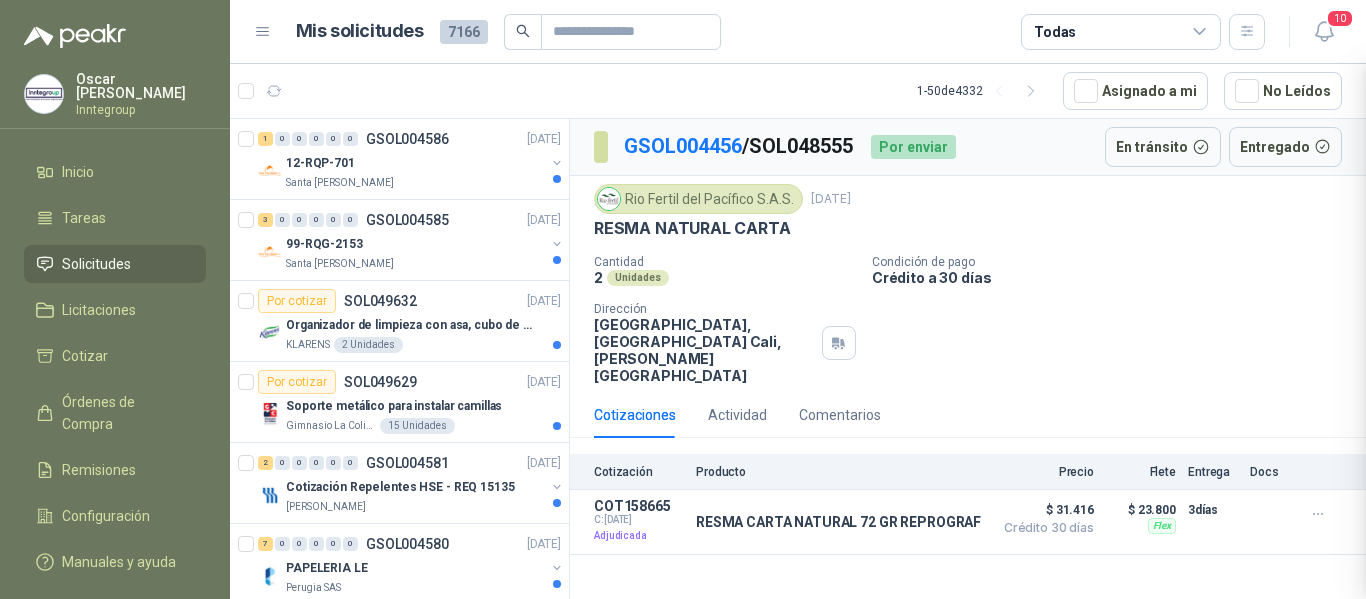 scroll, scrollTop: 1394, scrollLeft: 0, axis: vertical 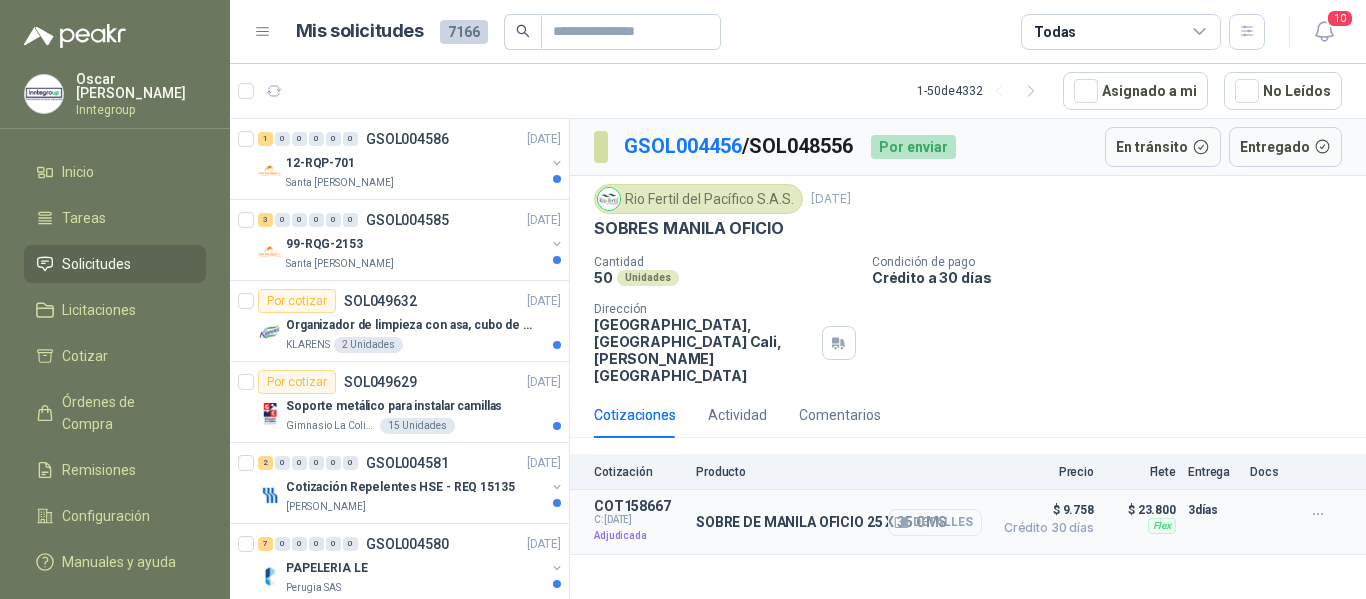click 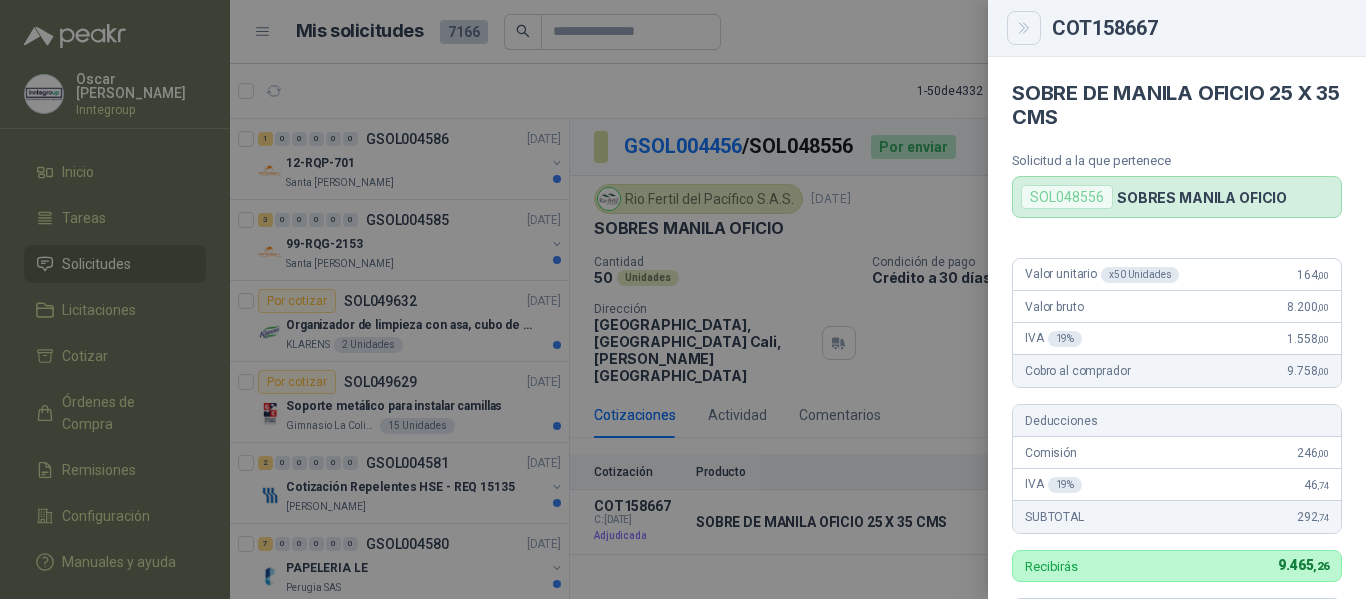 click 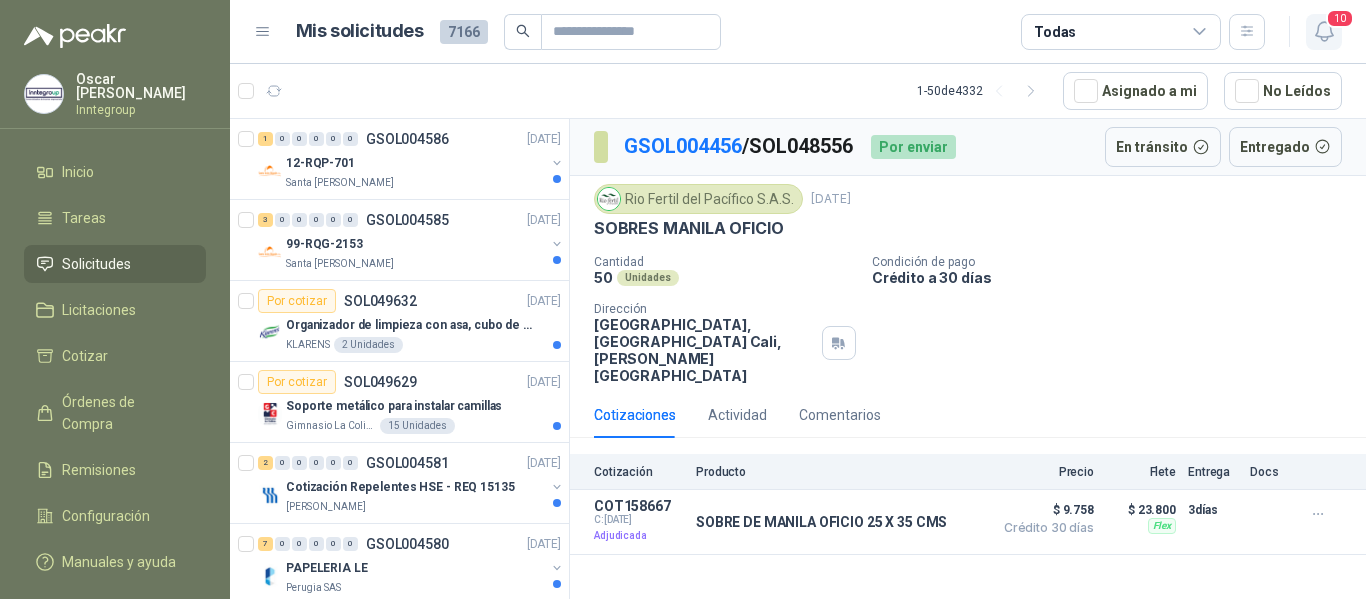 click 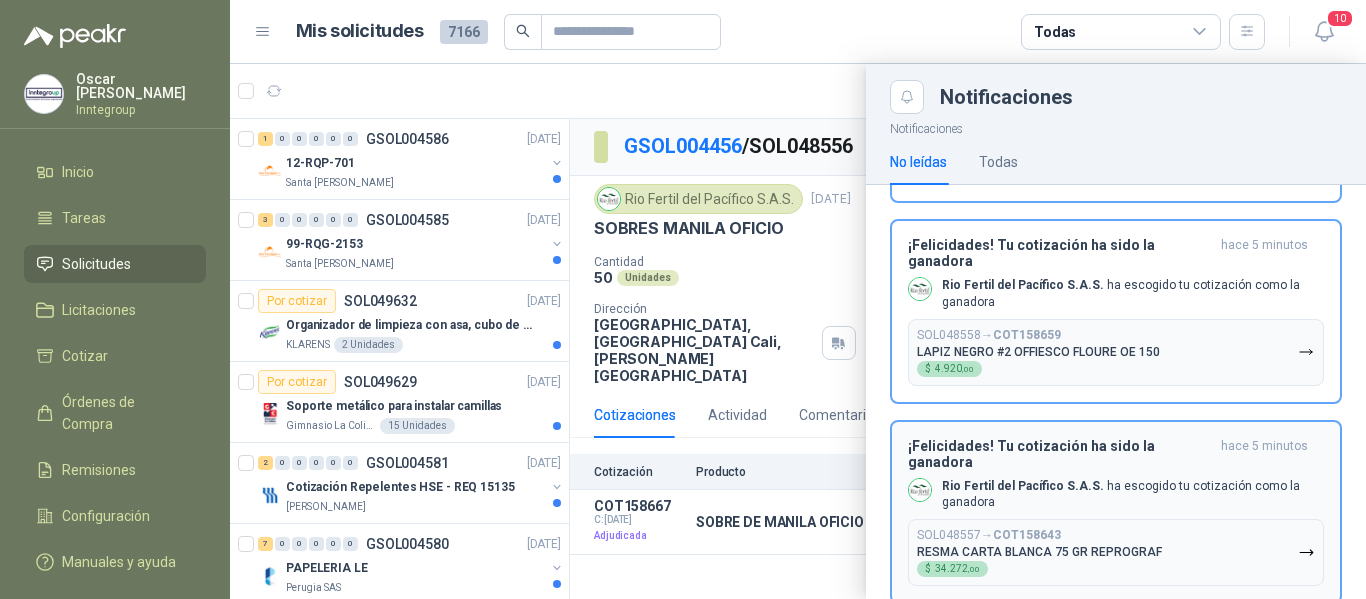click on "SOL048557  →  COT158643 RESMA CARTA BLANCA 75 GR REPROGRAF $  34.272 ,00" at bounding box center (1039, 552) 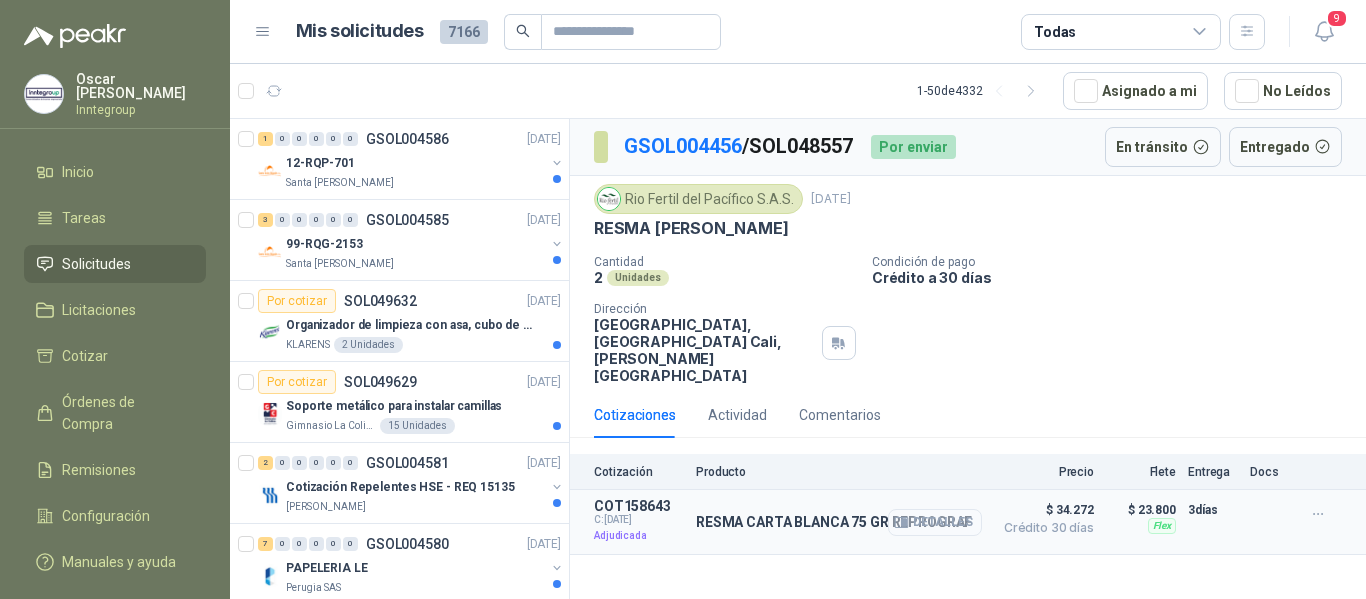 click 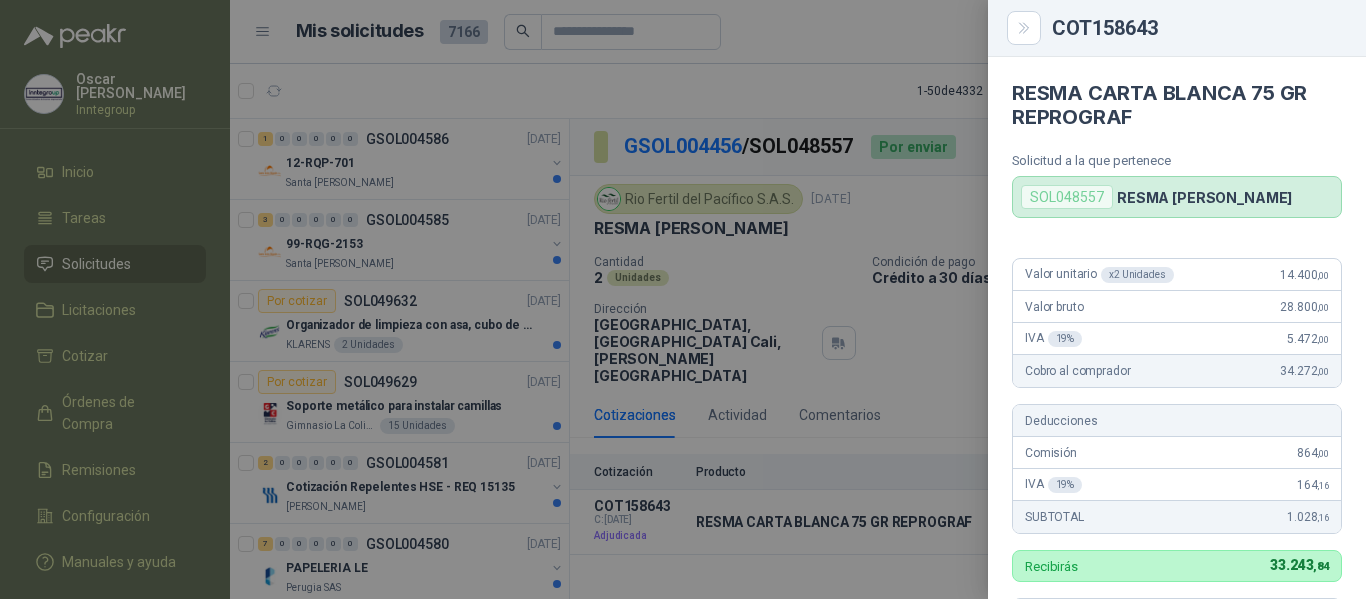 drag, startPoint x: 1014, startPoint y: 21, endPoint x: 1021, endPoint y: 10, distance: 13.038404 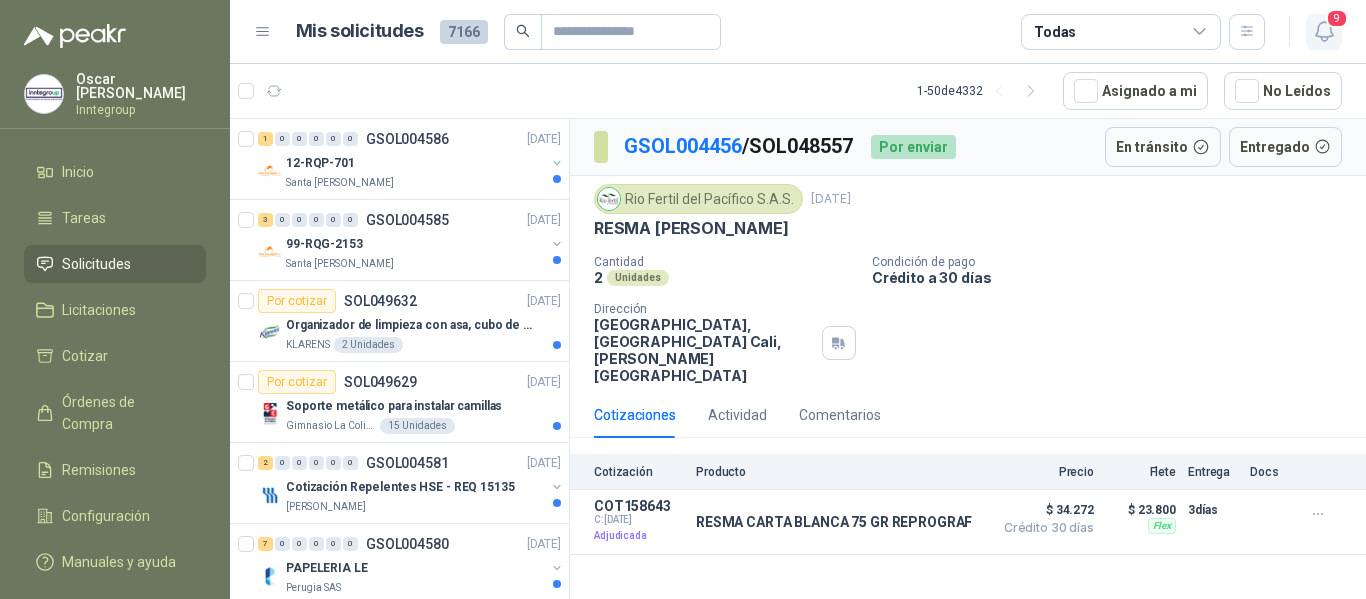 click 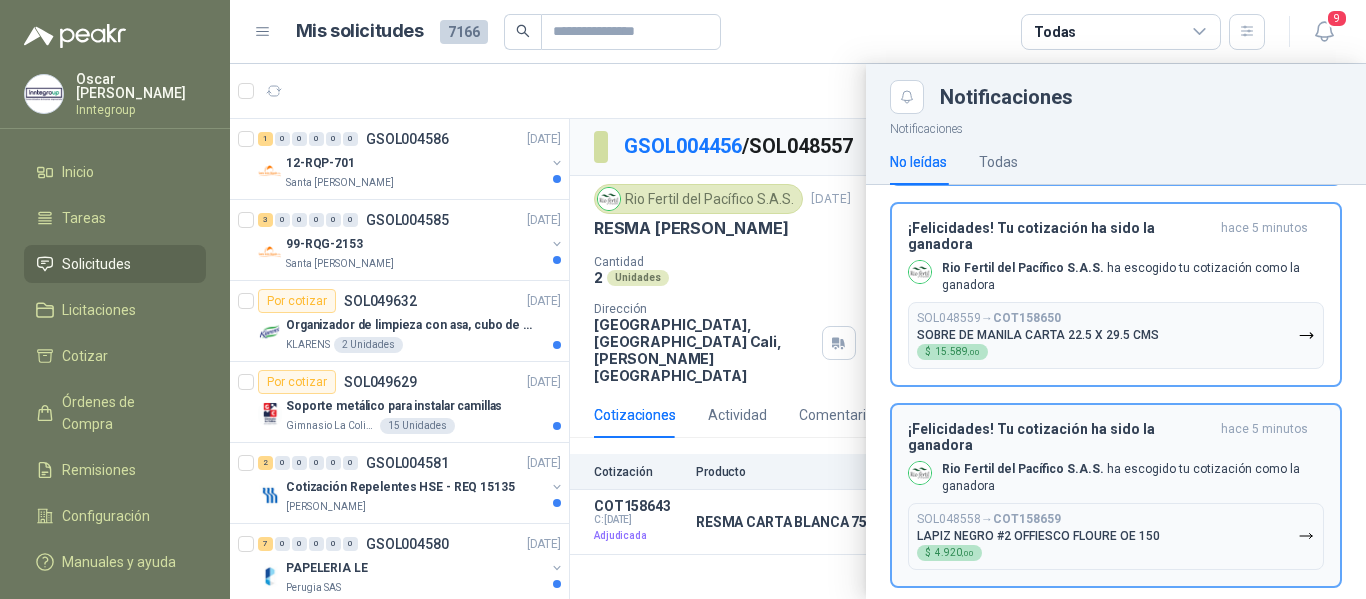 click on "SOL048558  →  COT158659 LAPIZ NEGRO #2 OFFIESCO FLOURE OE 150 $  4.920 ,00" at bounding box center [1038, 536] 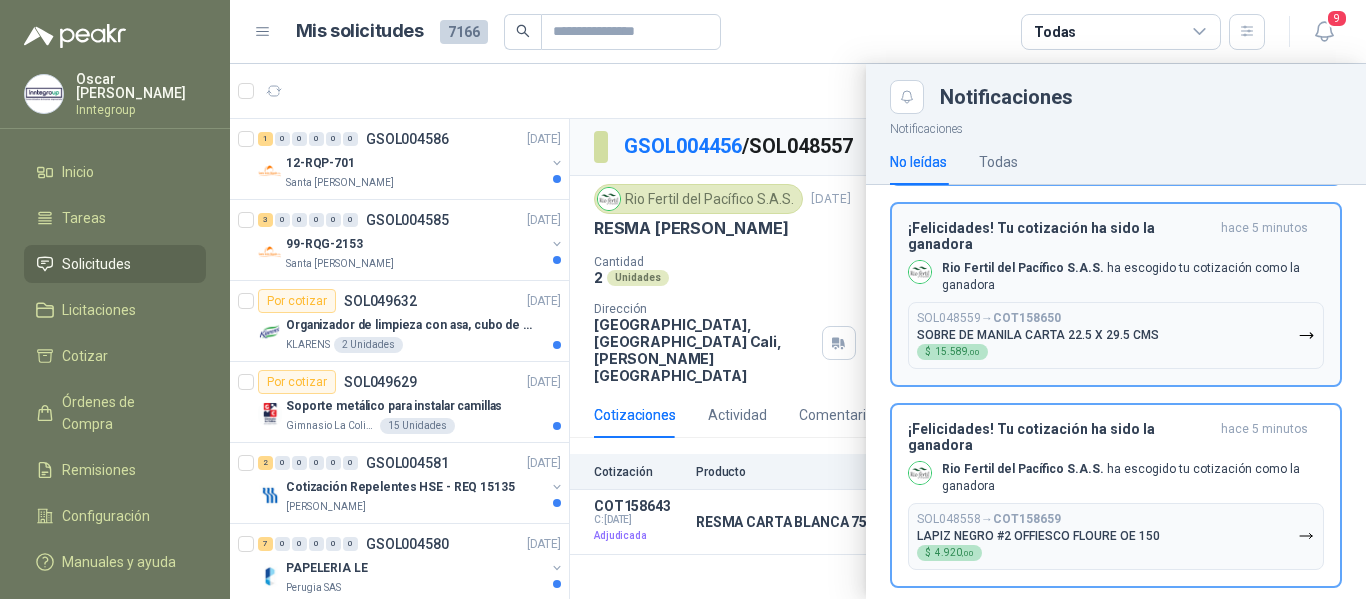 scroll, scrollTop: 1025, scrollLeft: 0, axis: vertical 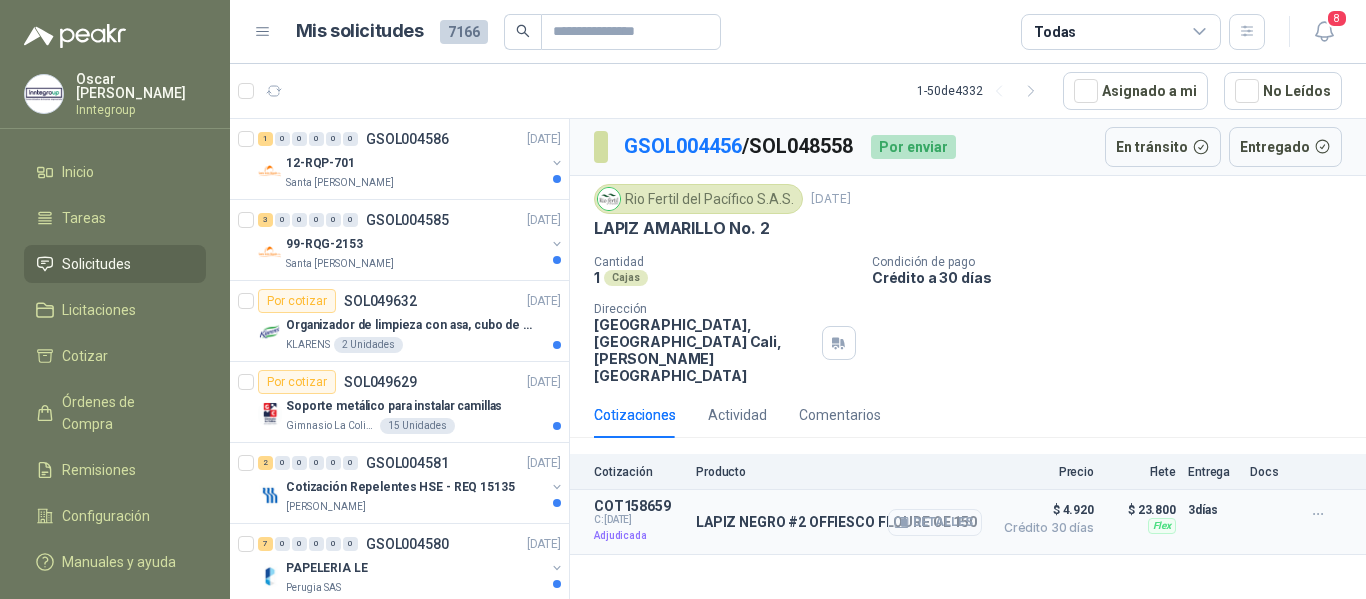 click 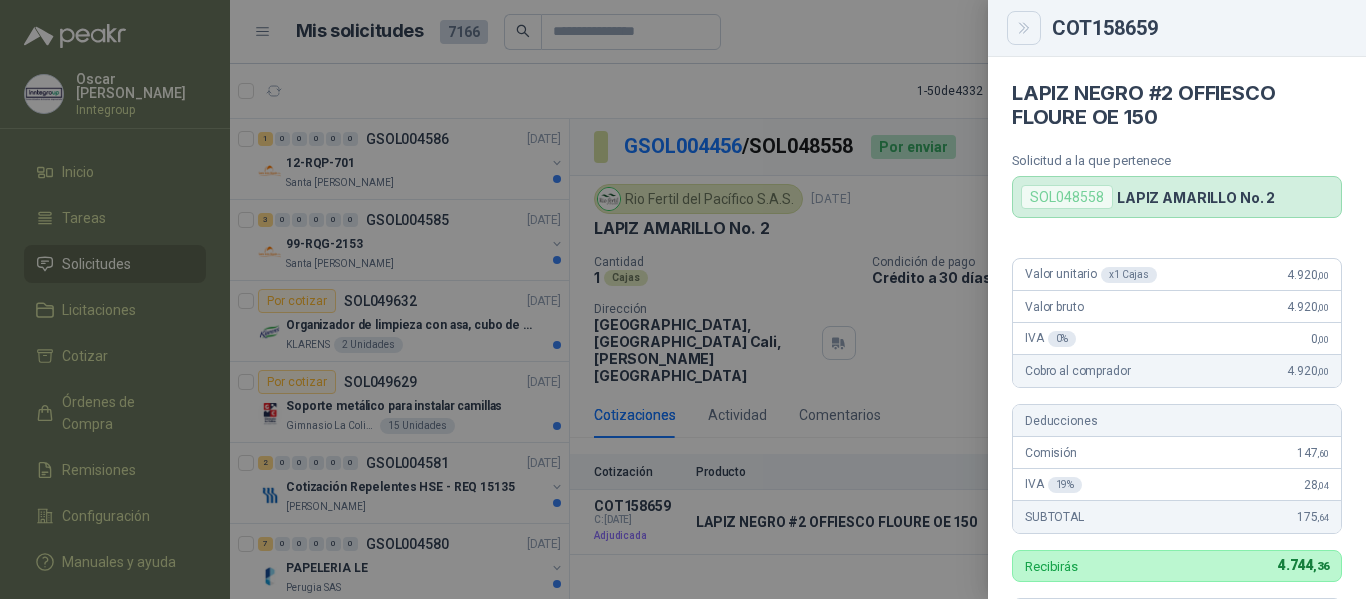 click 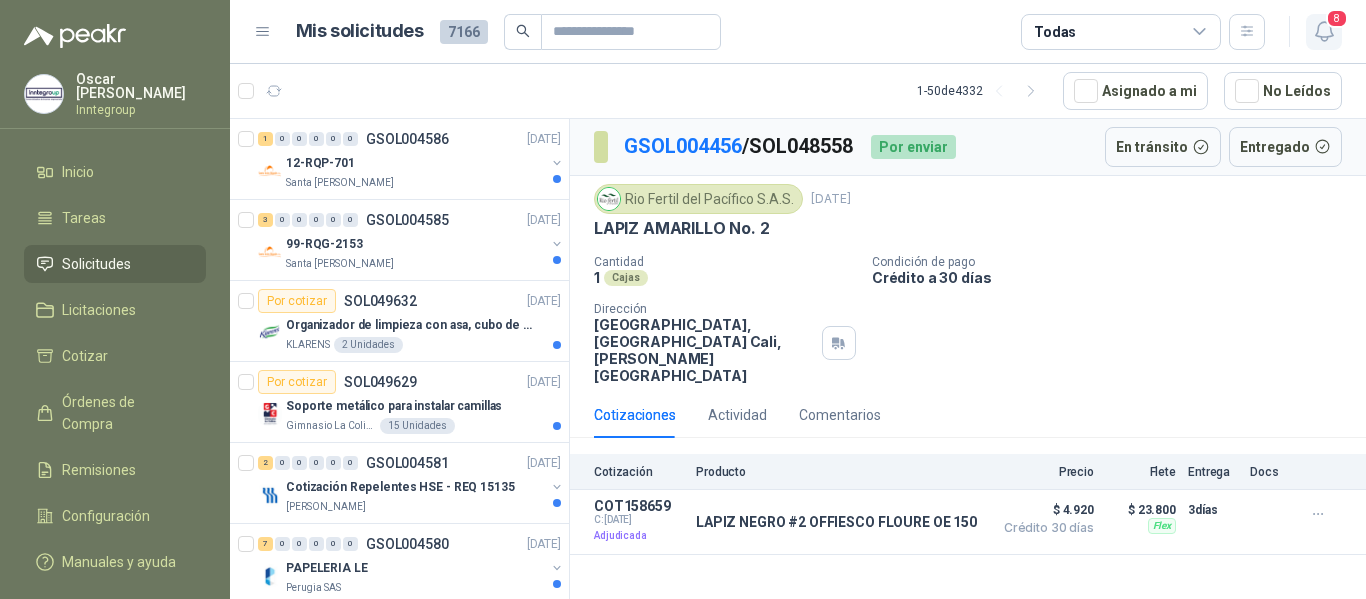 click 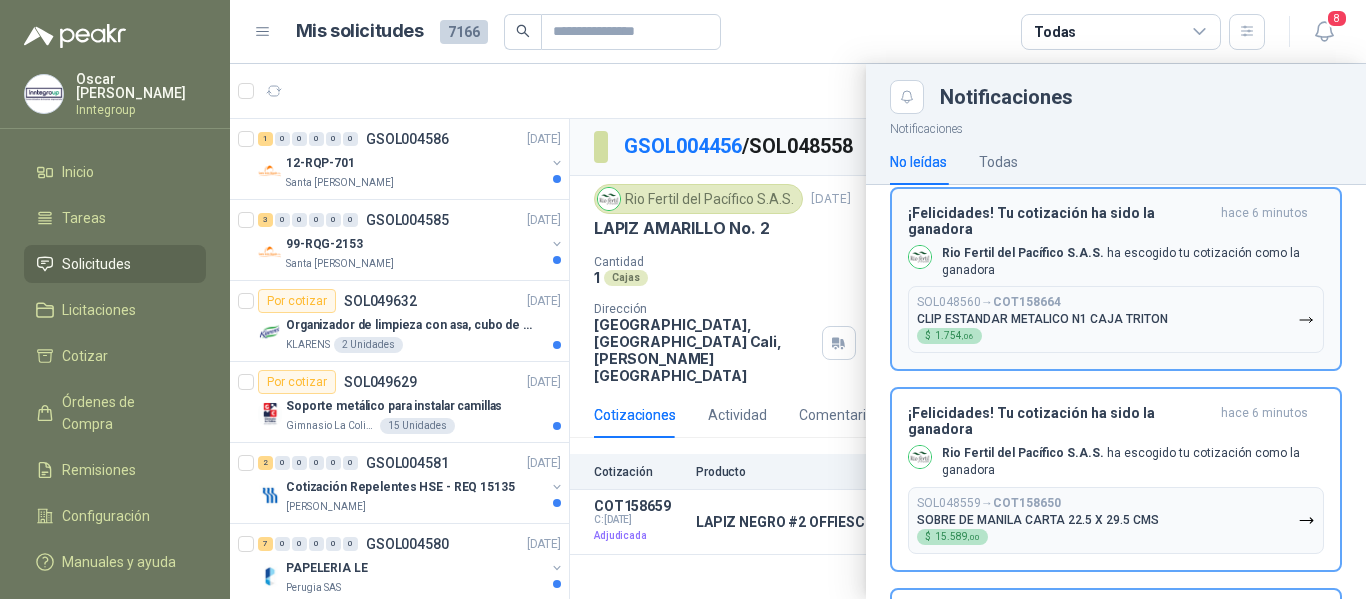 click on "SOBRE DE MANILA CARTA 22.5 X 29.5 CMS" at bounding box center [1038, 520] 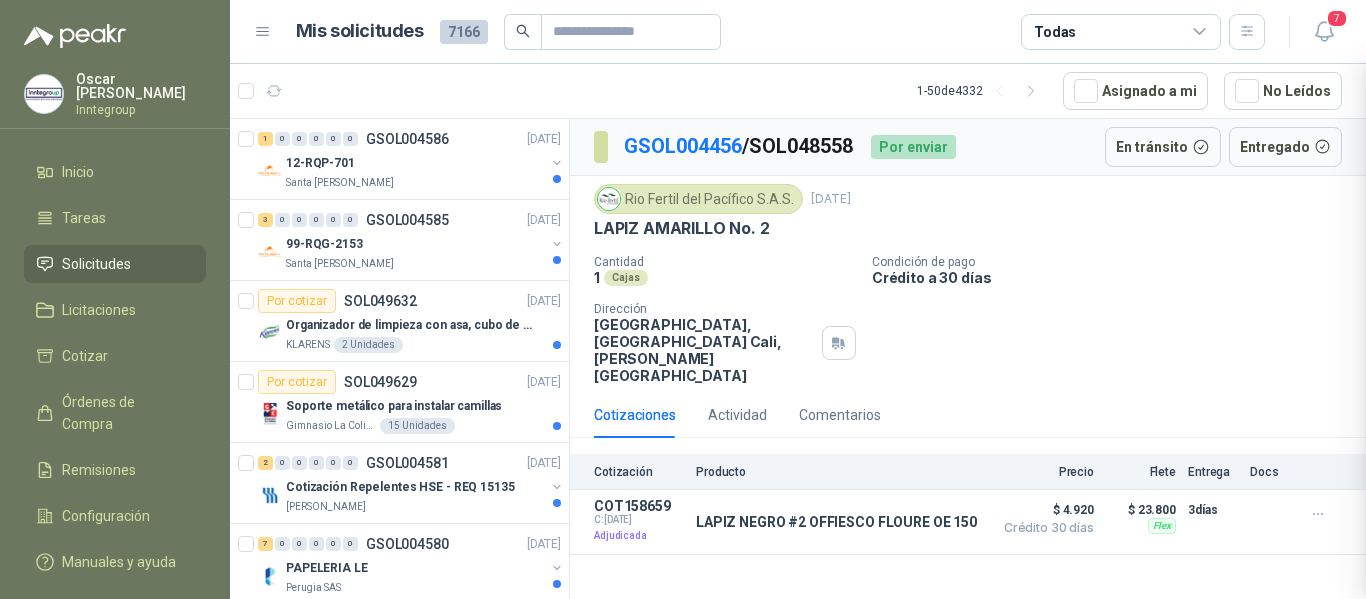 scroll, scrollTop: 841, scrollLeft: 0, axis: vertical 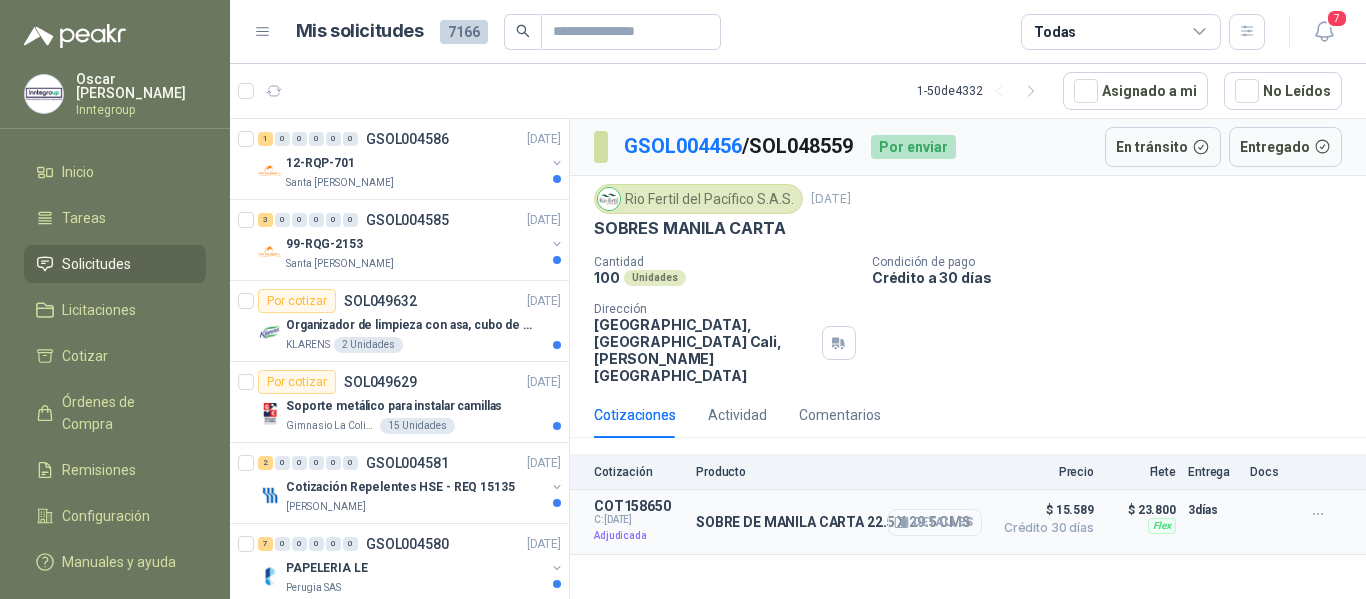 click on "Detalles" at bounding box center (935, 522) 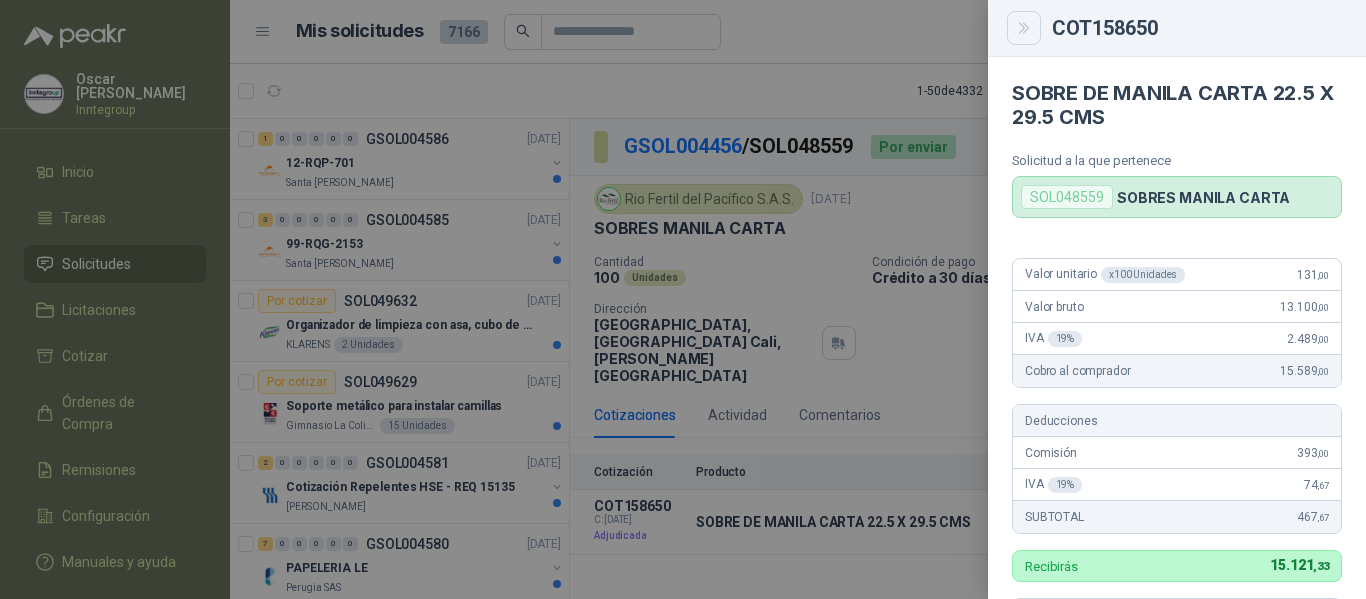 click 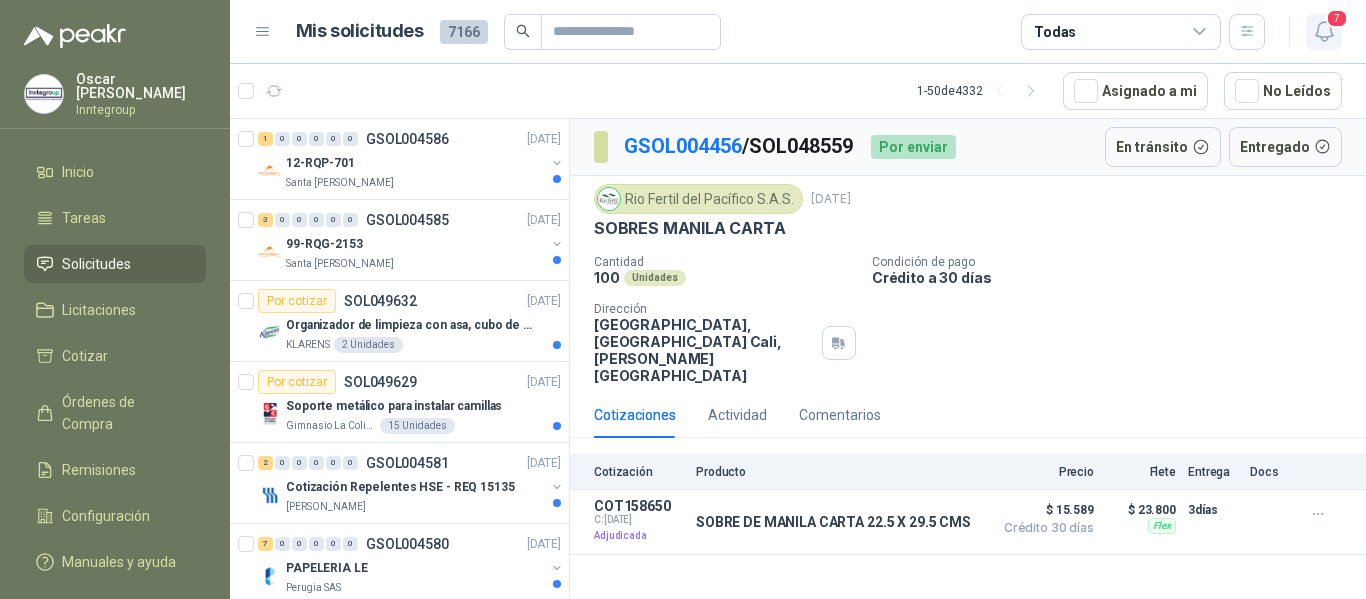 click 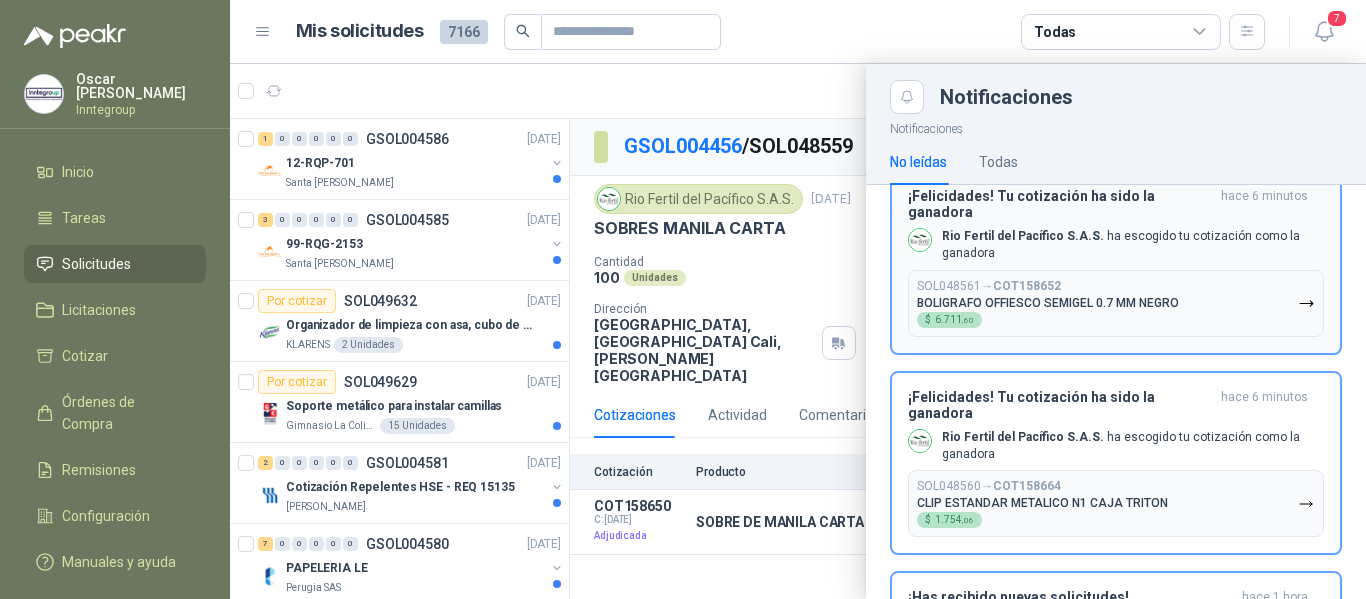 click on "SOL048560  →  COT158664 CLIP ESTANDAR METALICO N1 CAJA TRITON $  1.754 ,06" at bounding box center (1042, 503) 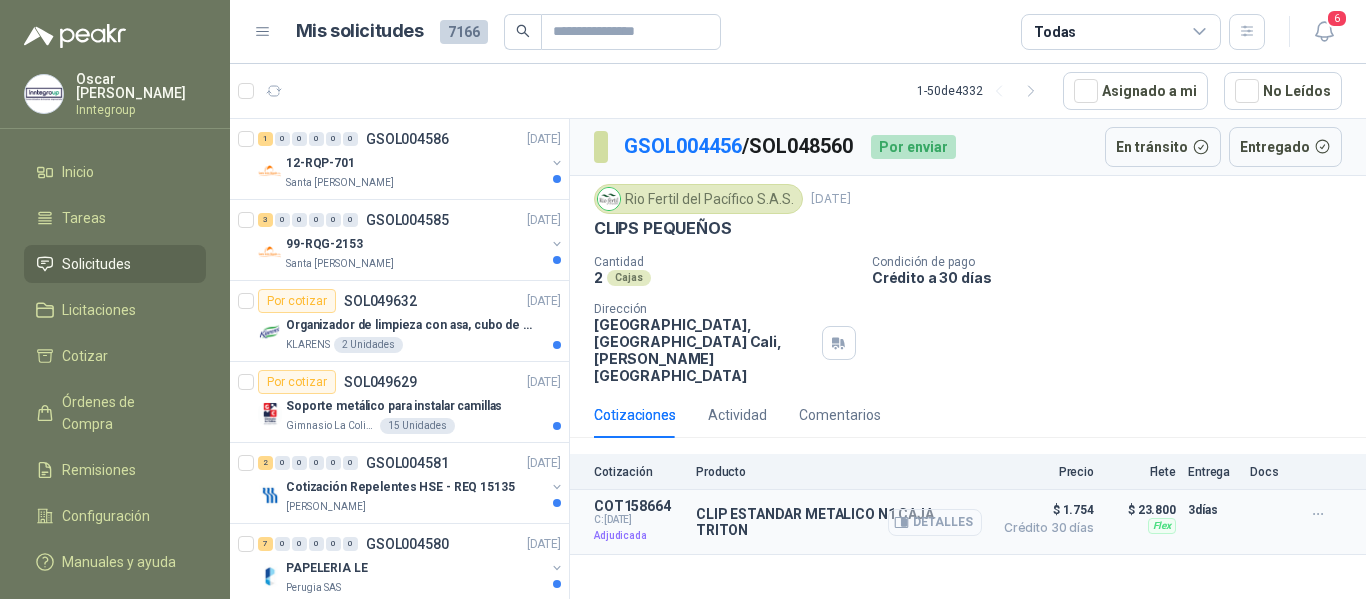 click 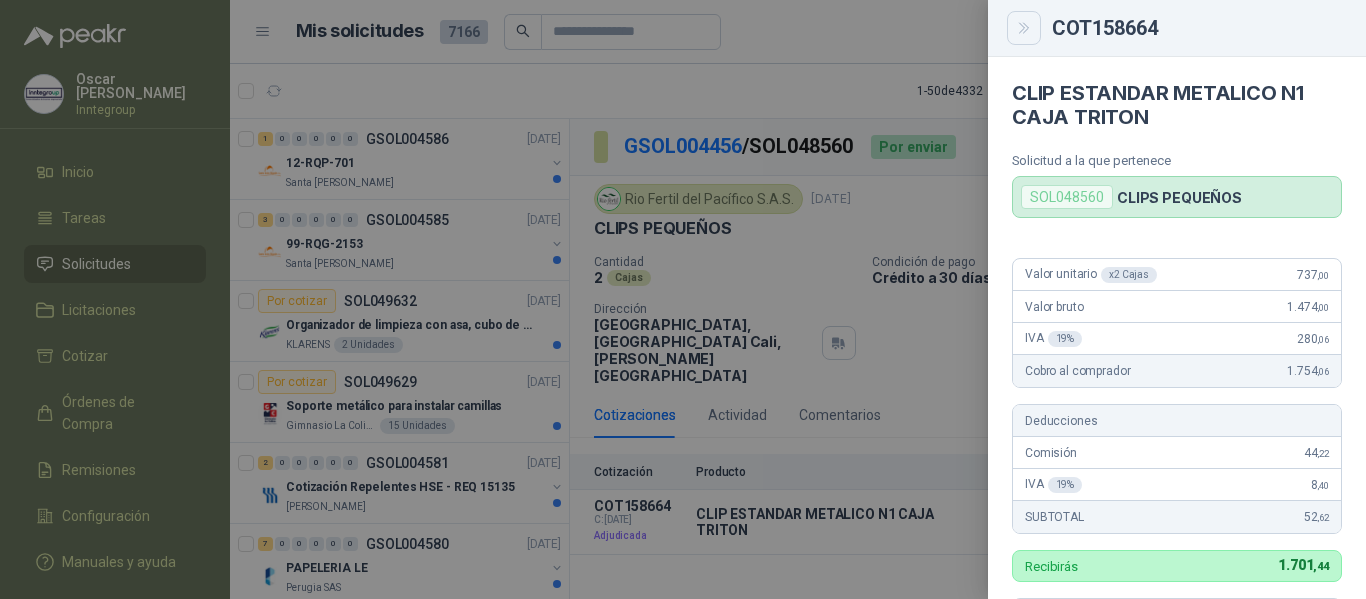 click 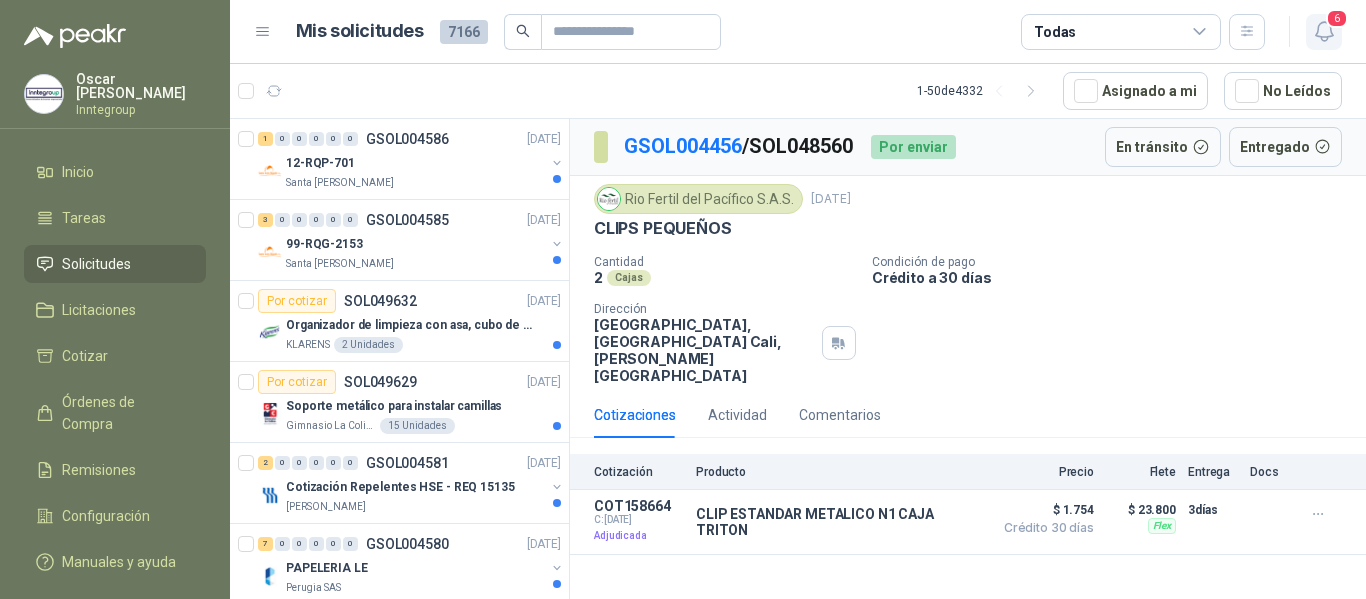 click 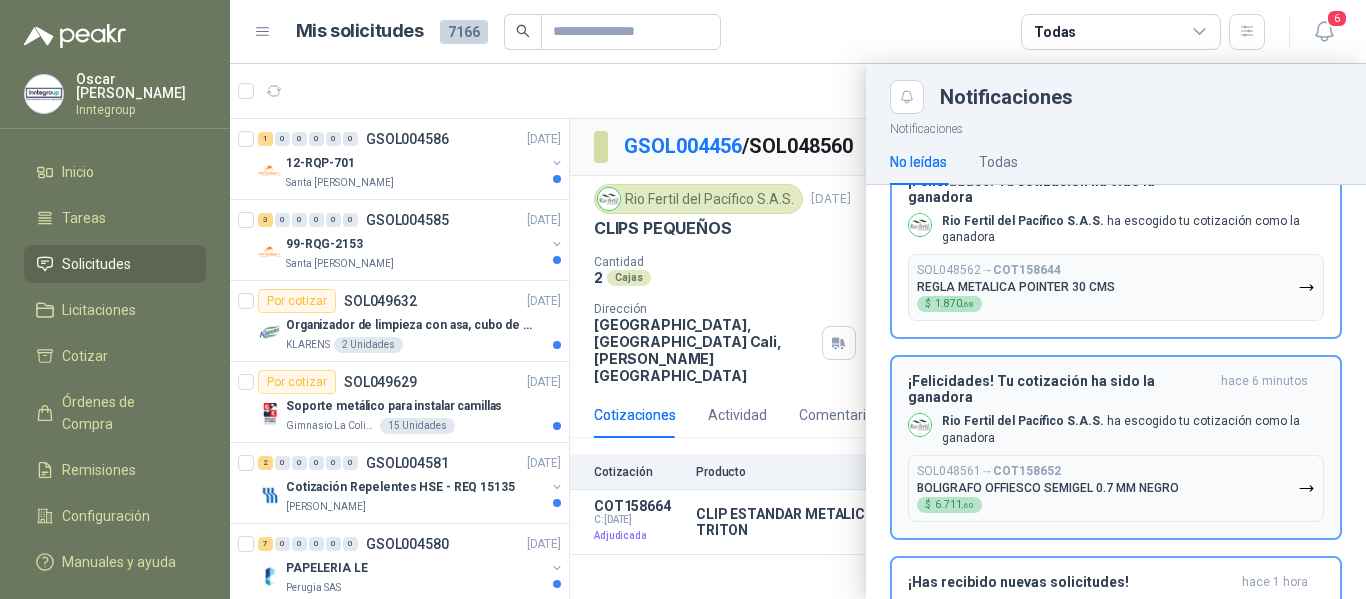 click on "BOLIGRAFO OFFIESCO SEMIGEL 0.7 MM NEGRO" at bounding box center [1048, 488] 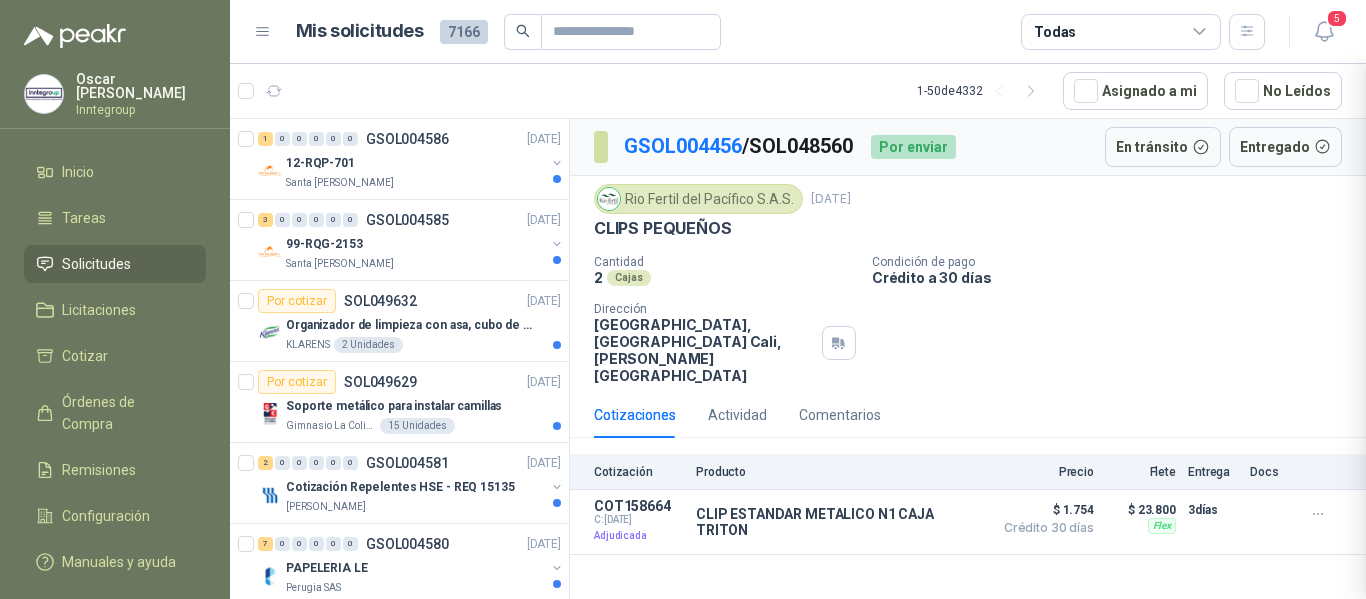 scroll, scrollTop: 471, scrollLeft: 0, axis: vertical 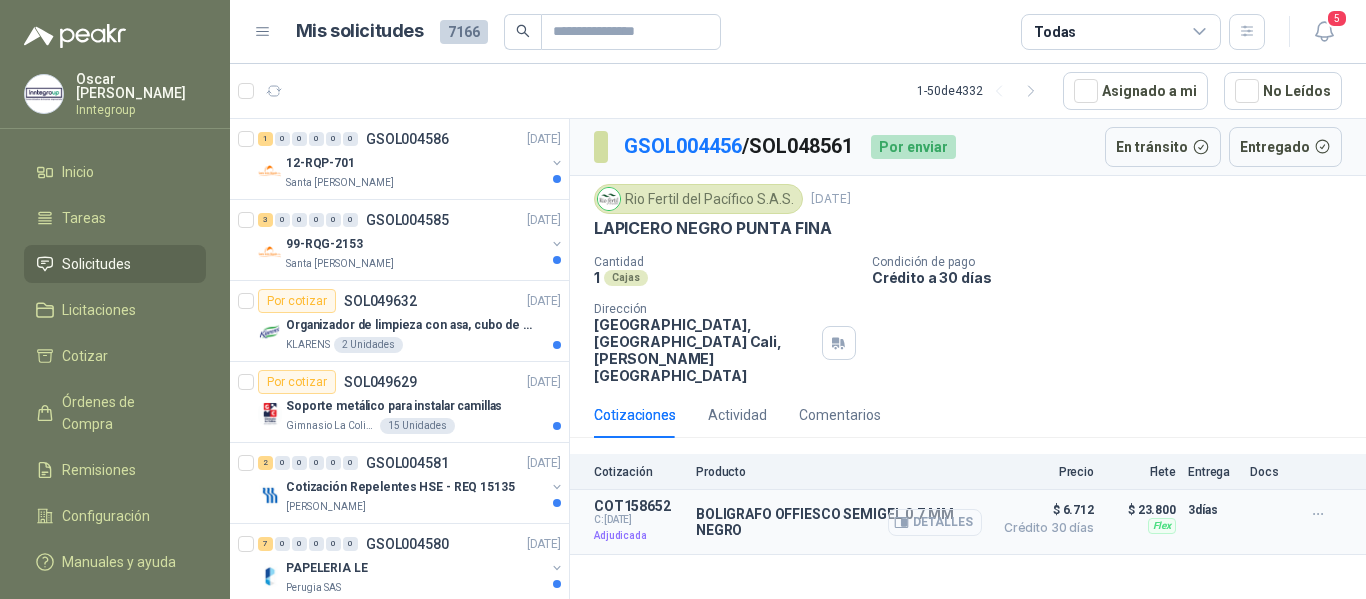 click 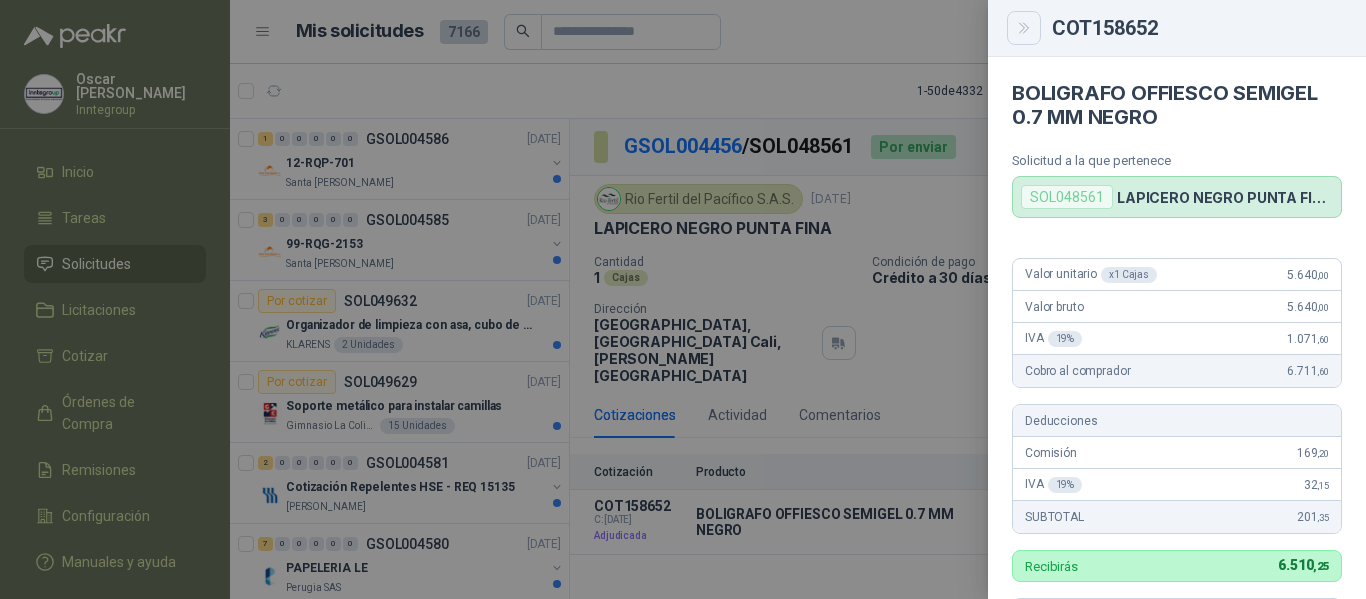 click at bounding box center (1024, 28) 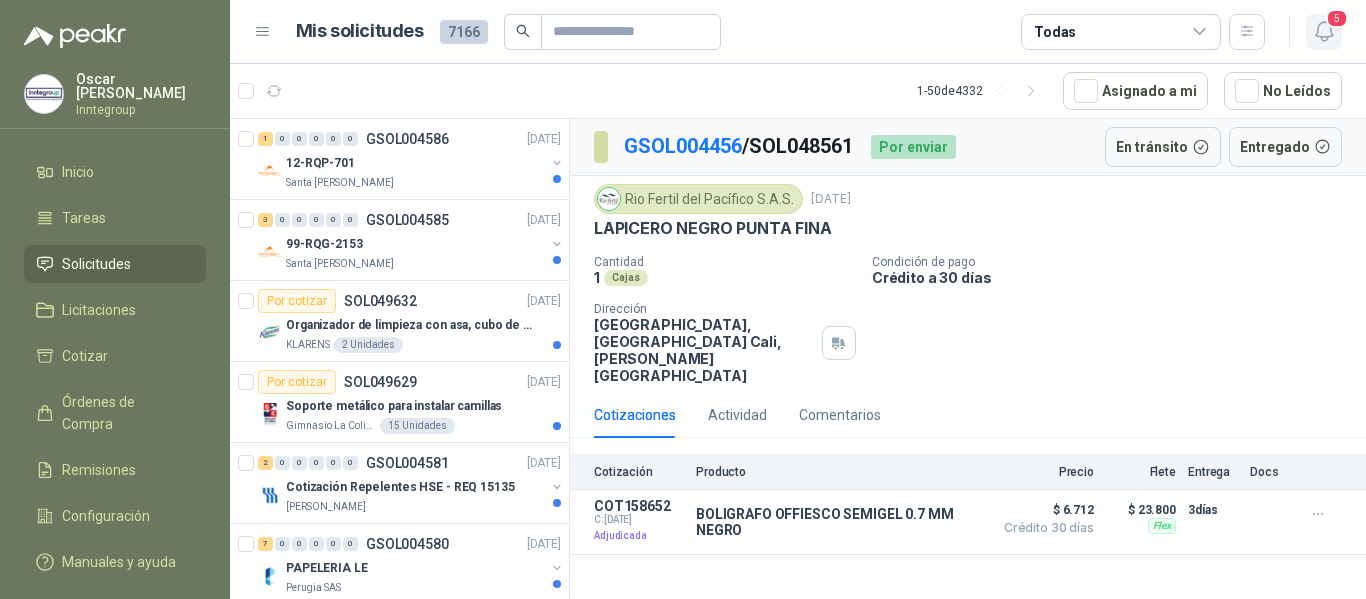 click 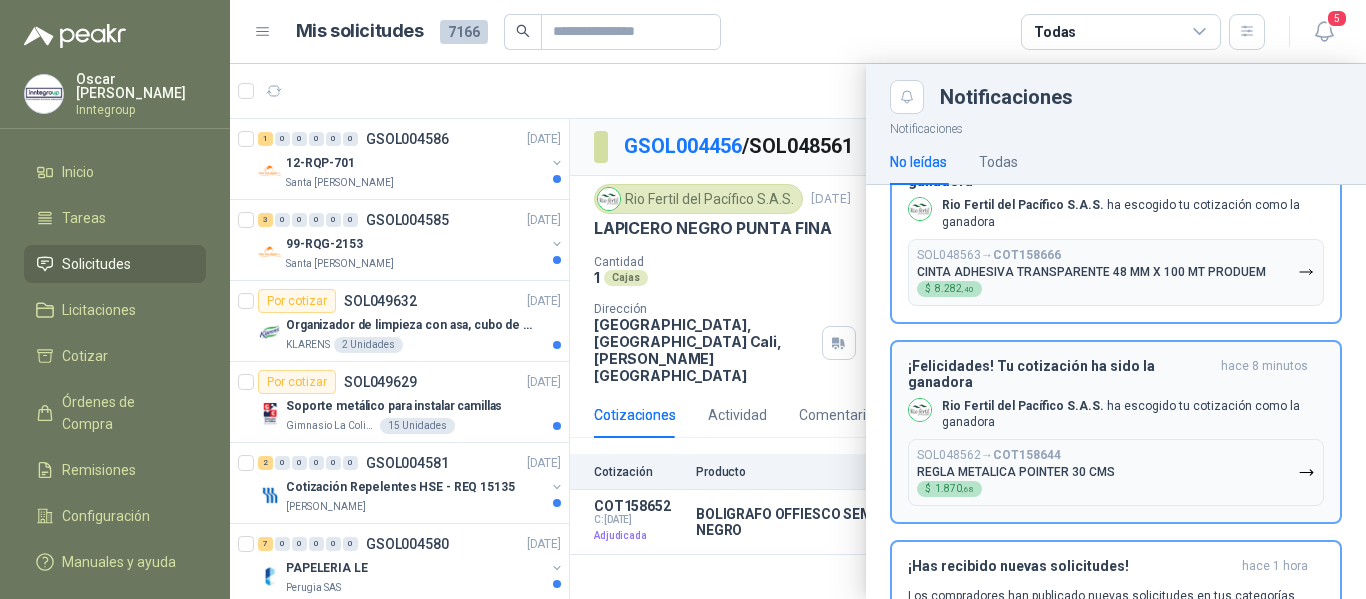 click on "SOL048562  →  COT158644 REGLA METALICA POINTER 30 CMS $  1.870 ,68" at bounding box center (1016, 472) 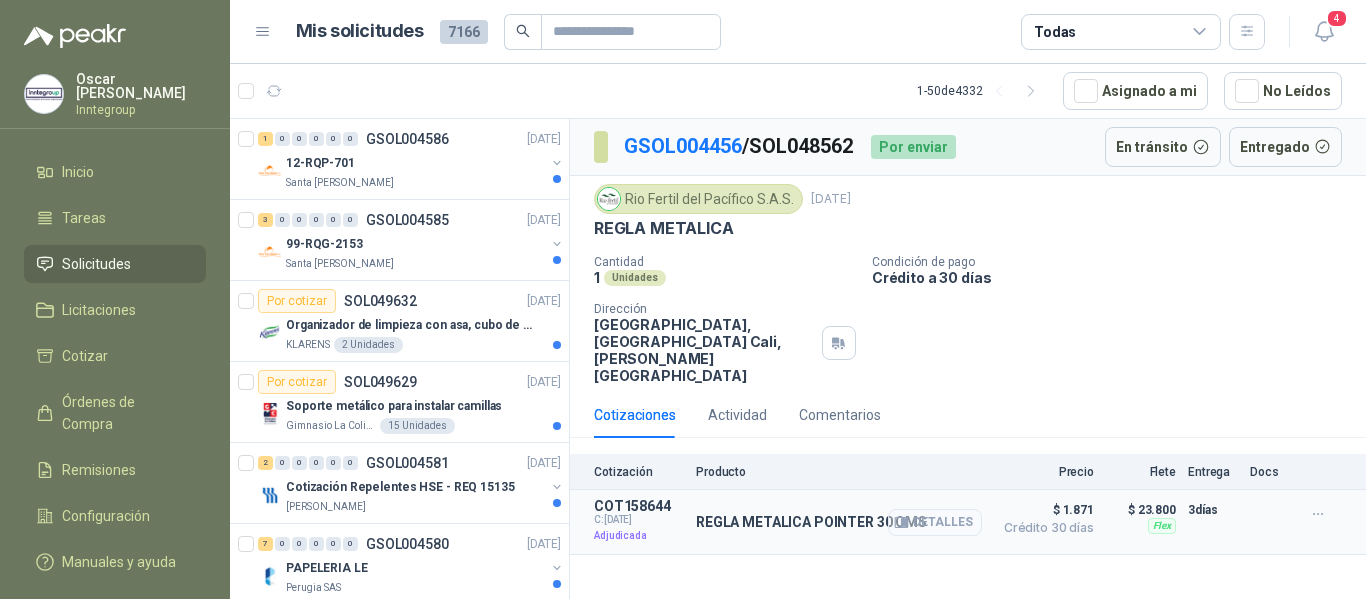 click 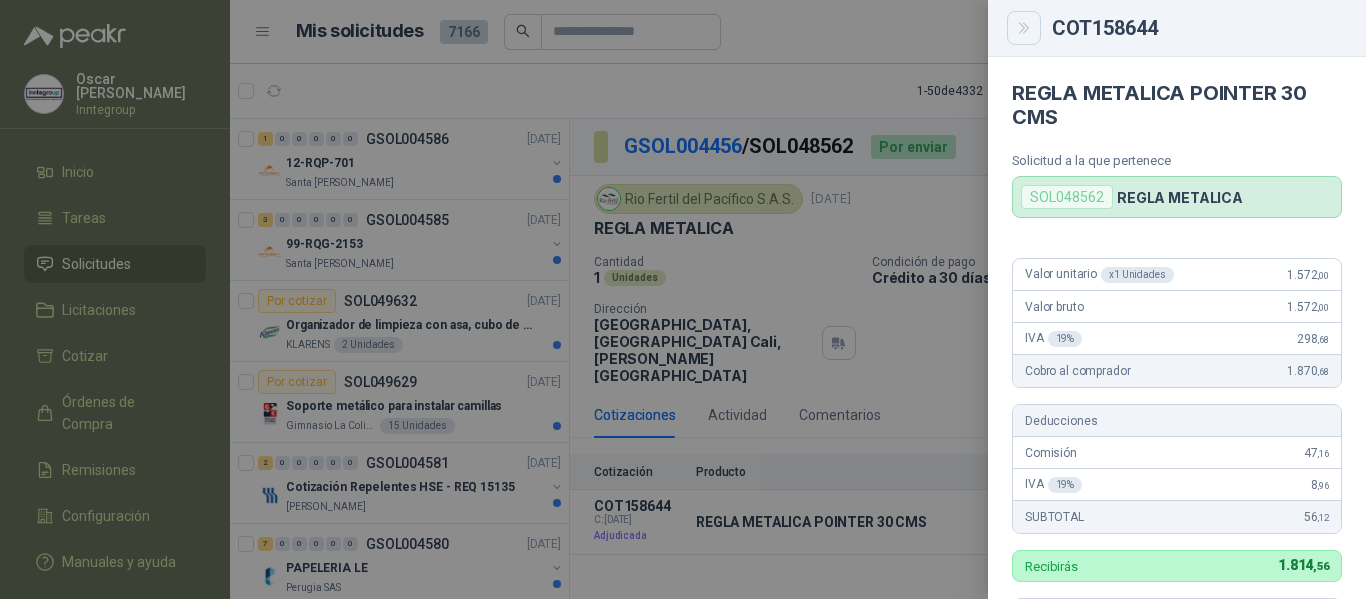 click 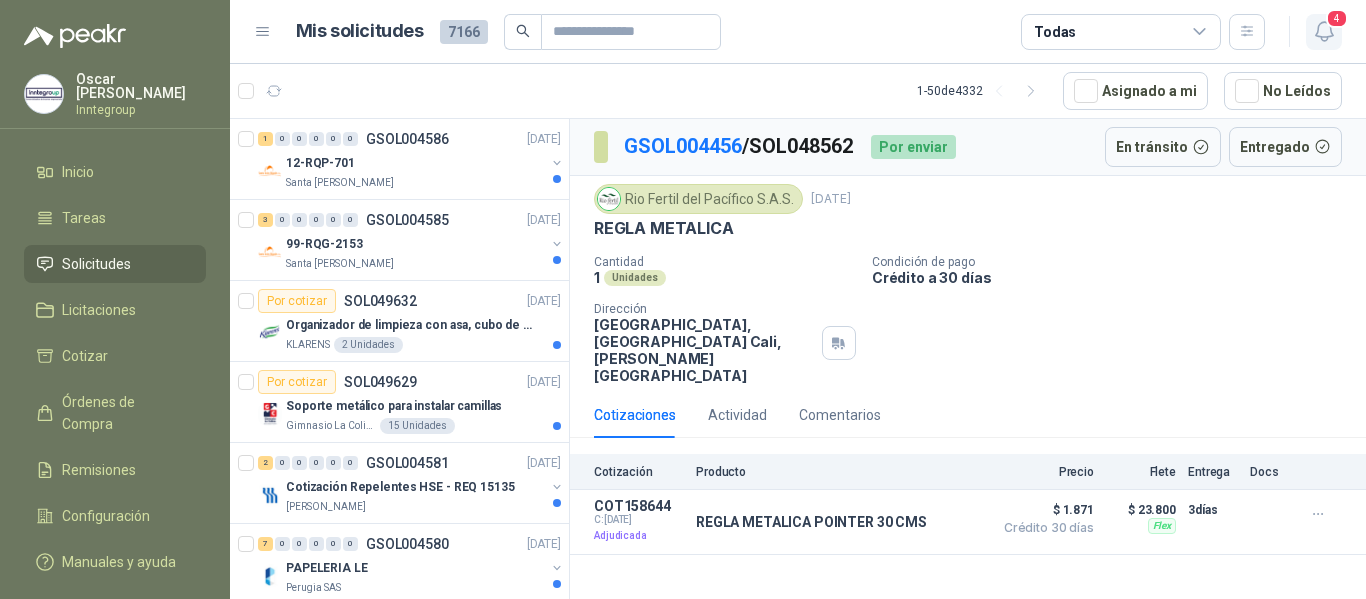 click 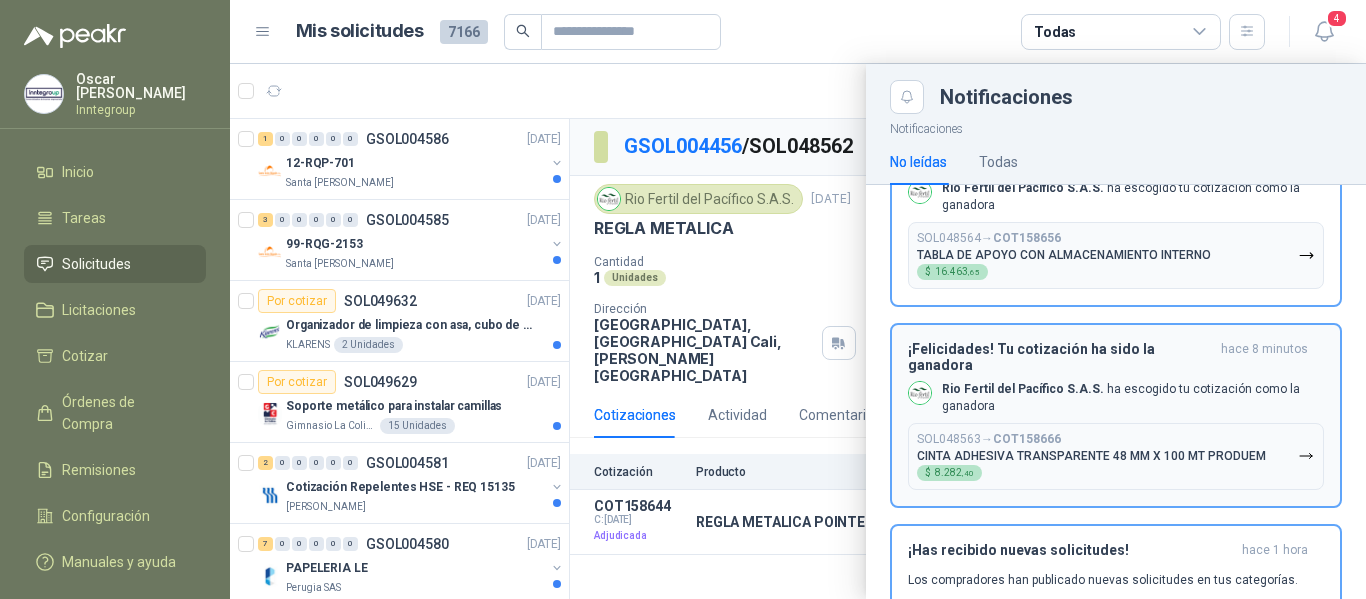 click on "COT158666" at bounding box center [1027, 439] 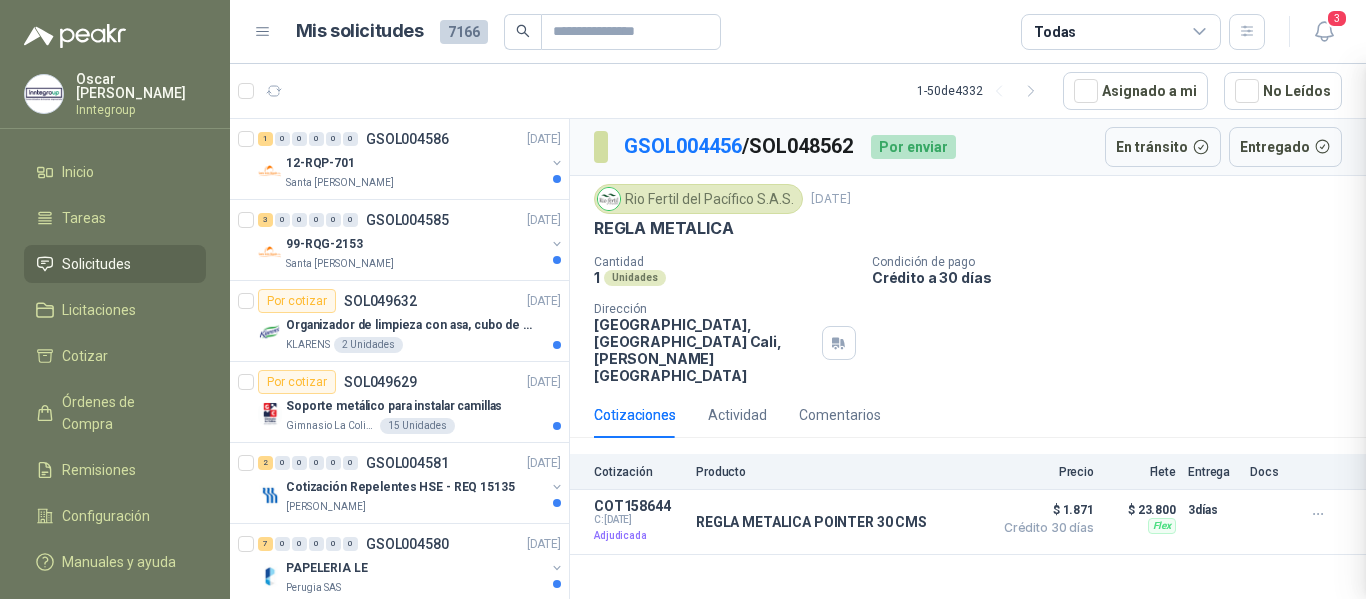 scroll, scrollTop: 102, scrollLeft: 0, axis: vertical 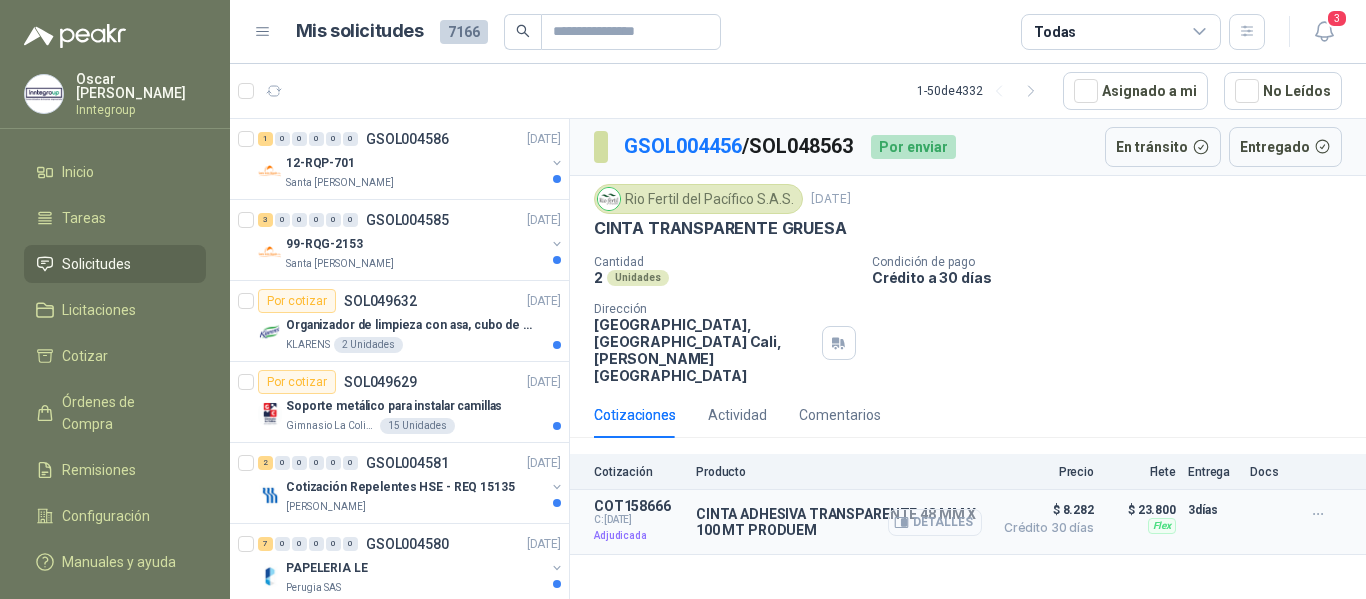 click 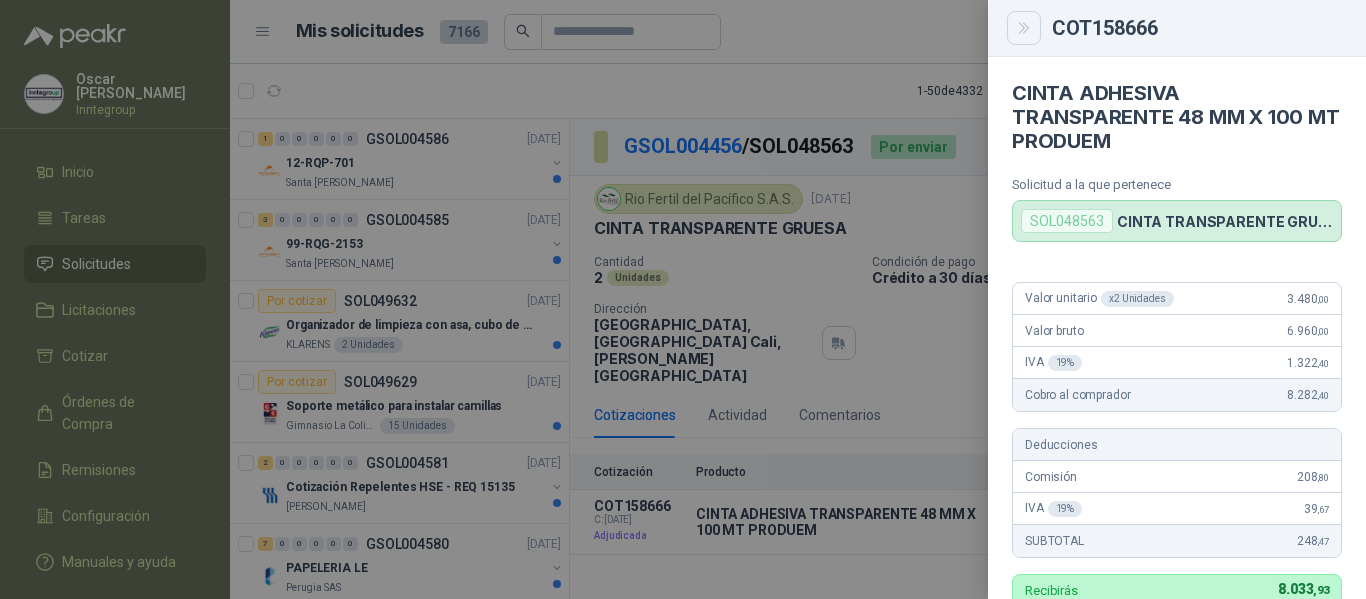 click at bounding box center [1024, 28] 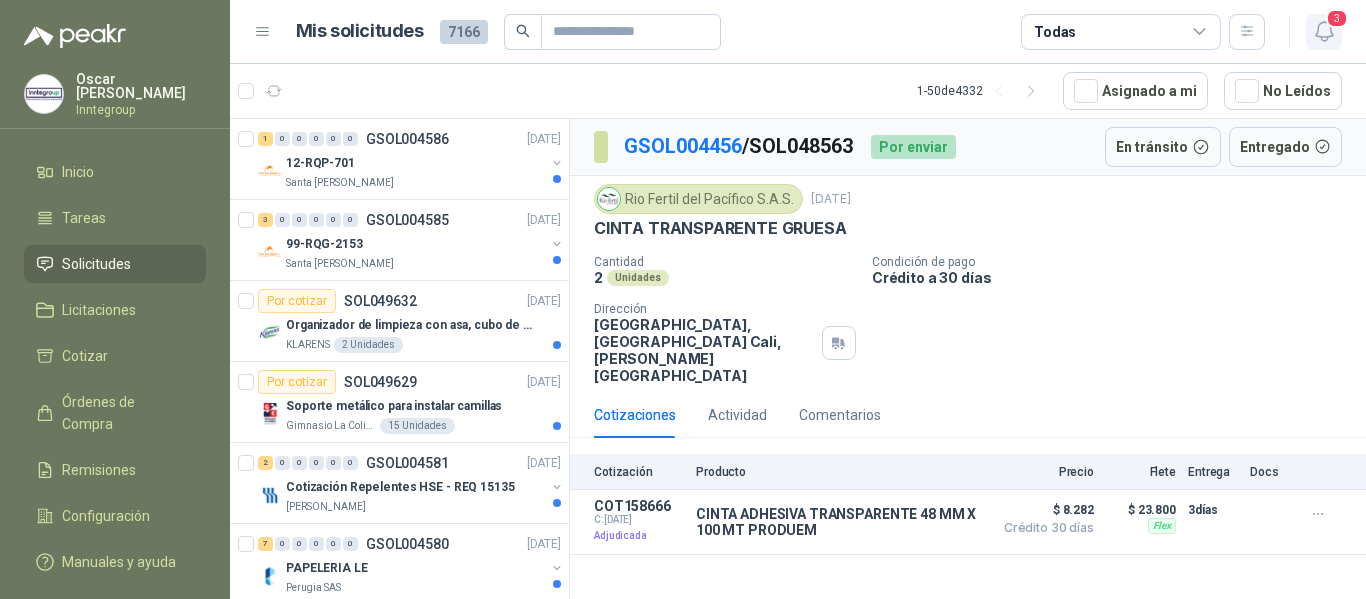 click 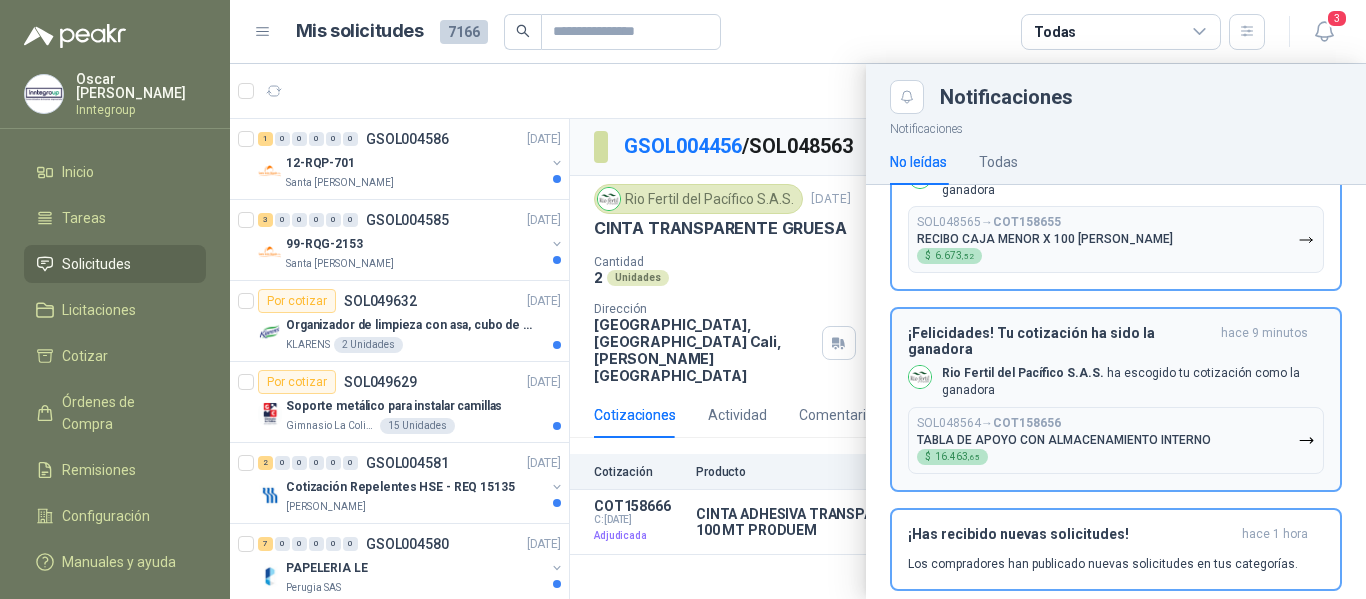 click on "COT158656" at bounding box center [1027, 423] 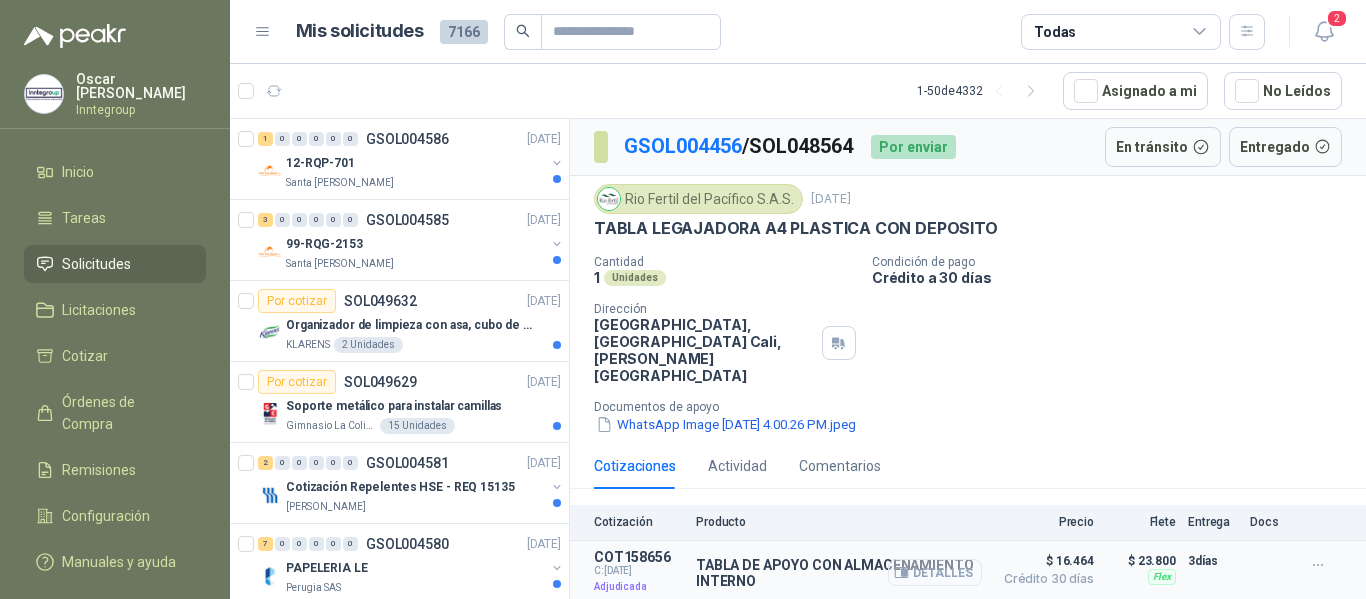 click 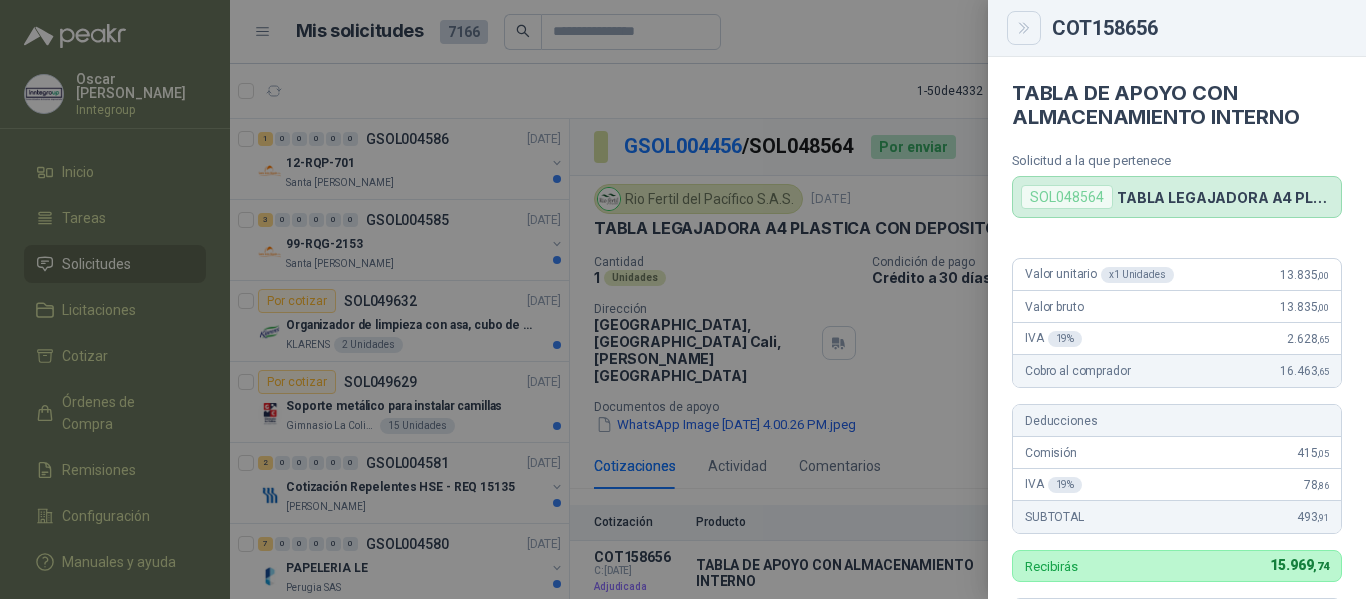 click 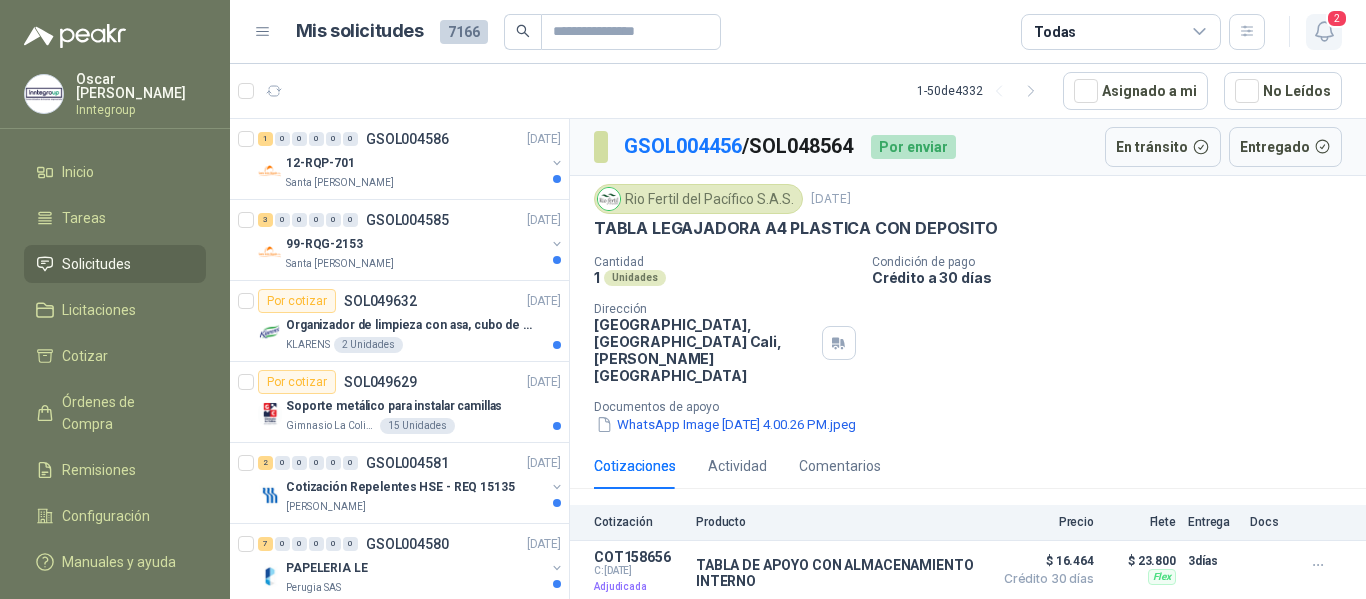 click 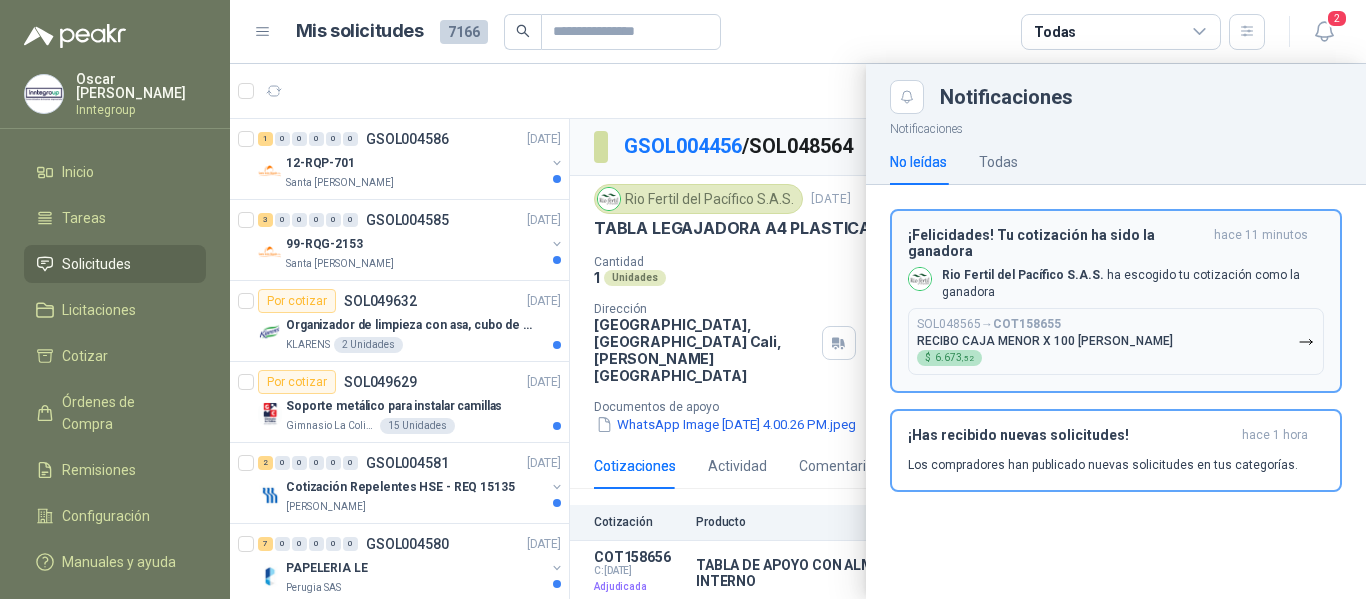 click on "RECIBO CAJA MENOR X 100 [PERSON_NAME]" at bounding box center (1045, 341) 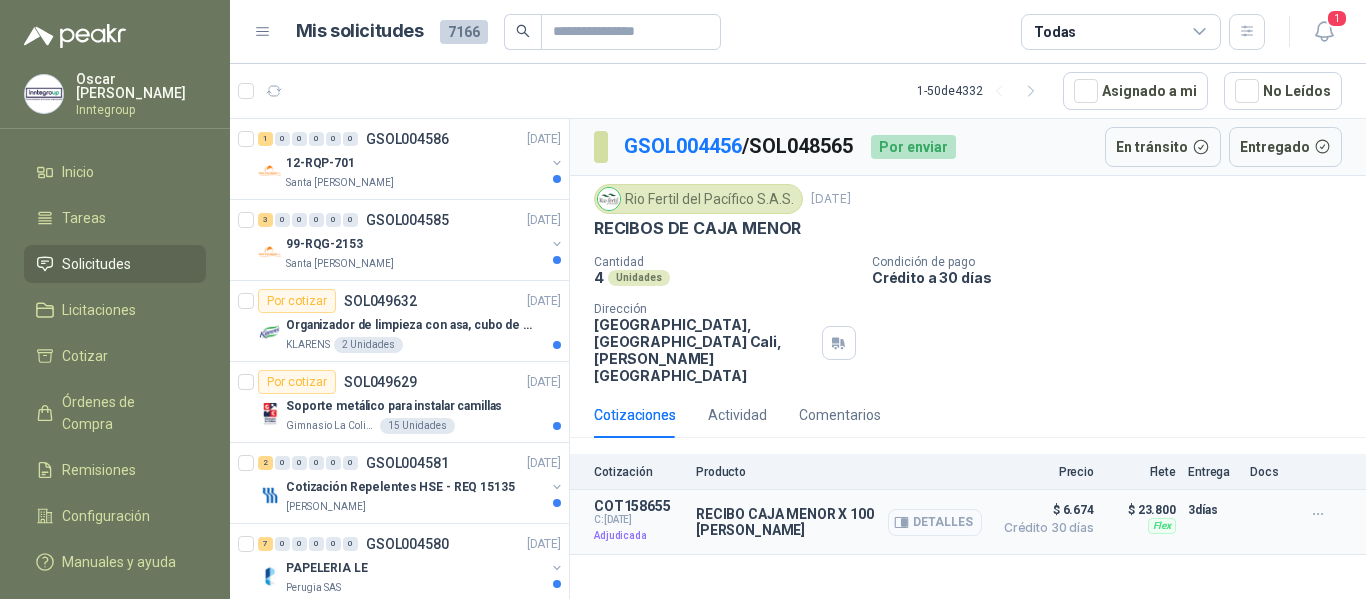click on "Detalles" at bounding box center [935, 522] 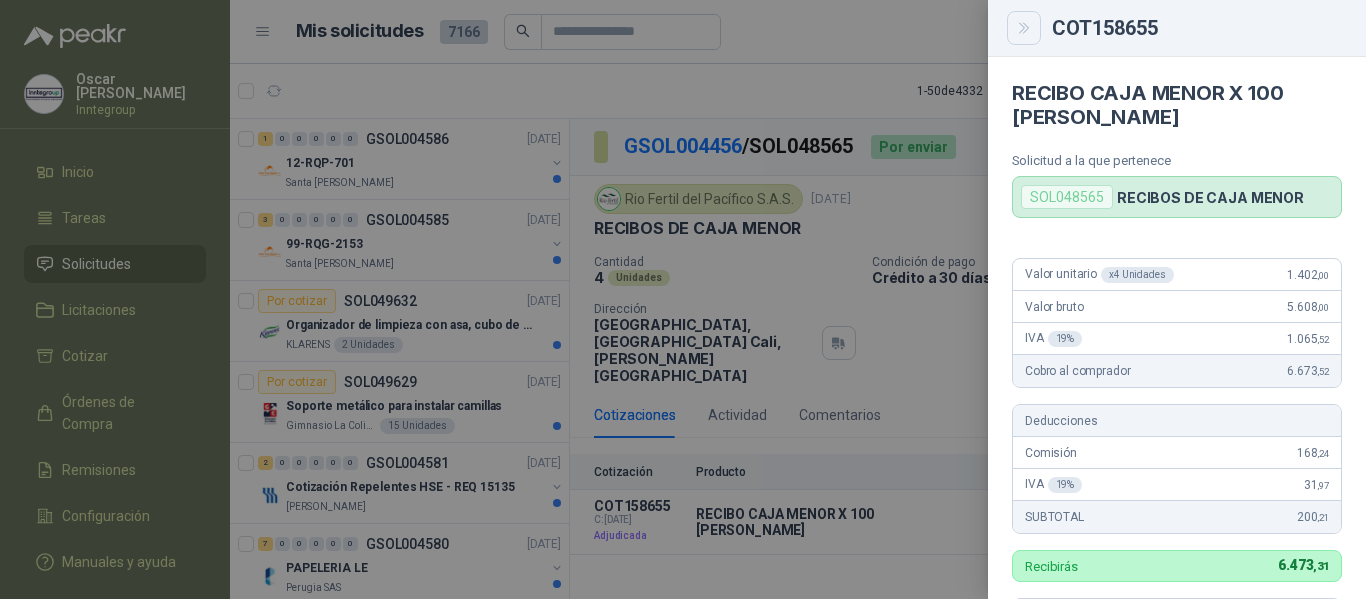 click 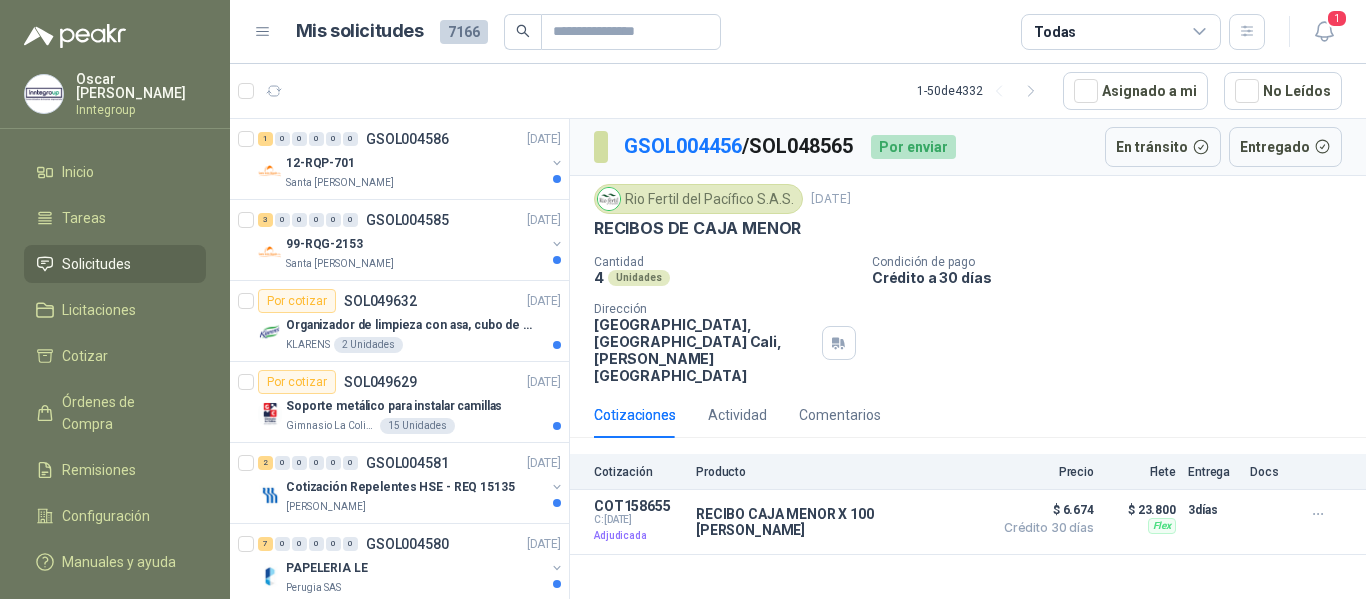 type 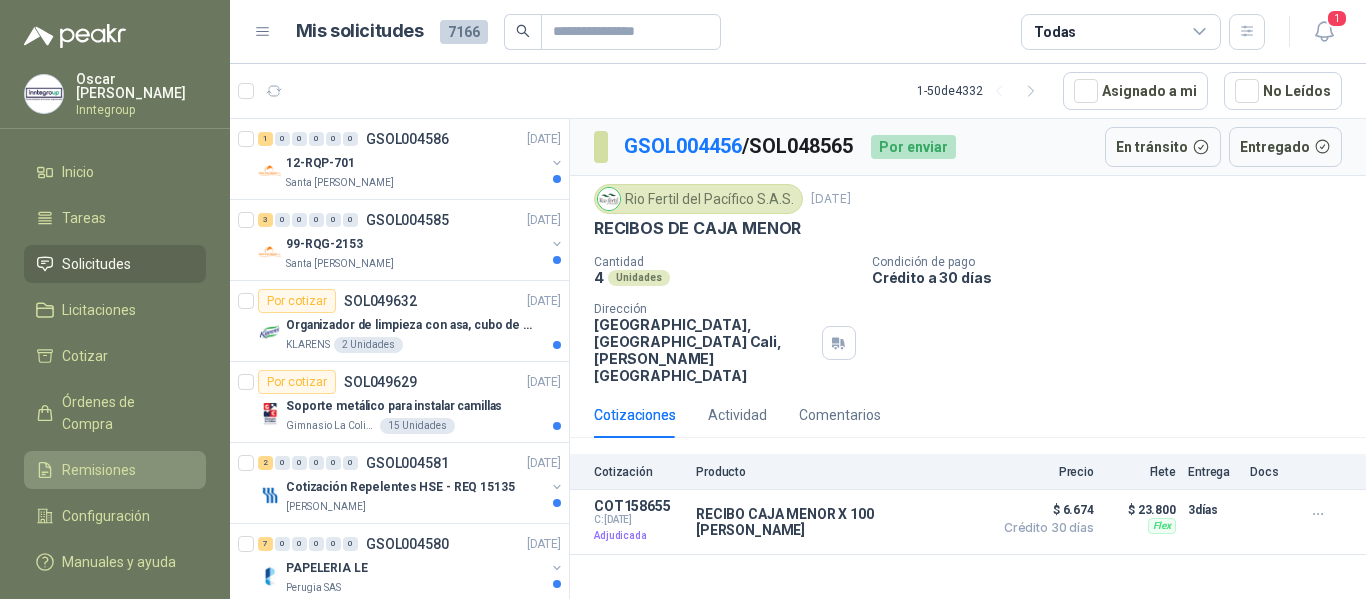 click on "Remisiones" at bounding box center (115, 470) 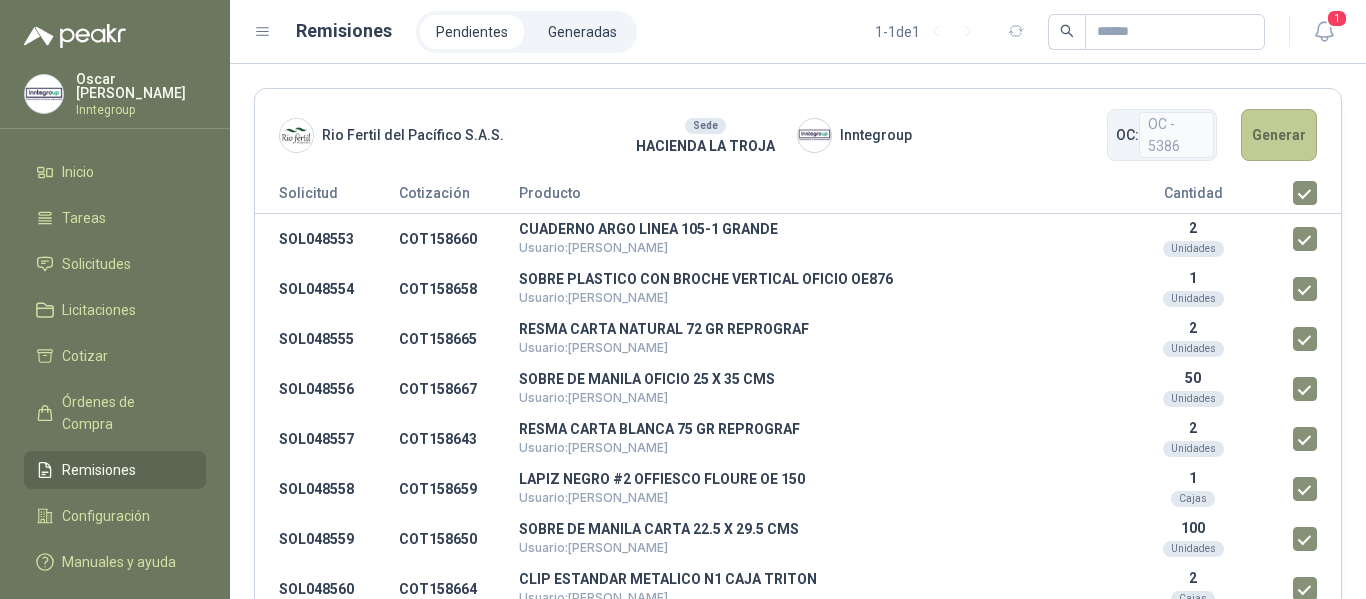 click on "Generar" at bounding box center [1279, 135] 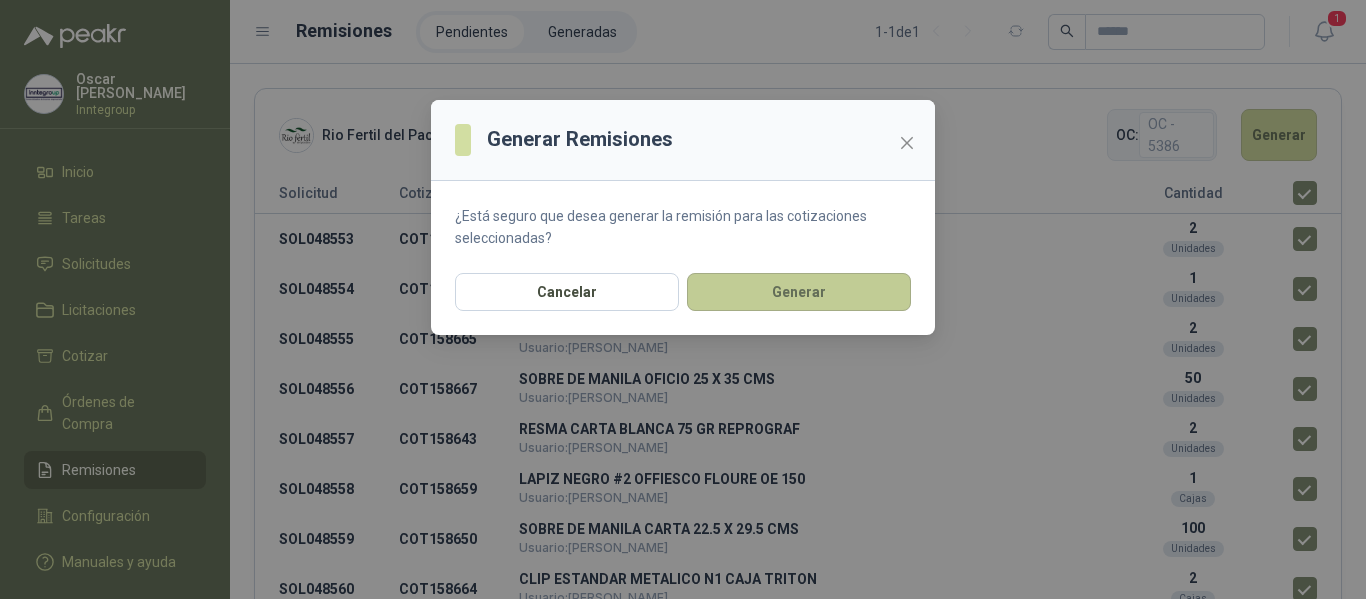 click on "Generar" at bounding box center [799, 292] 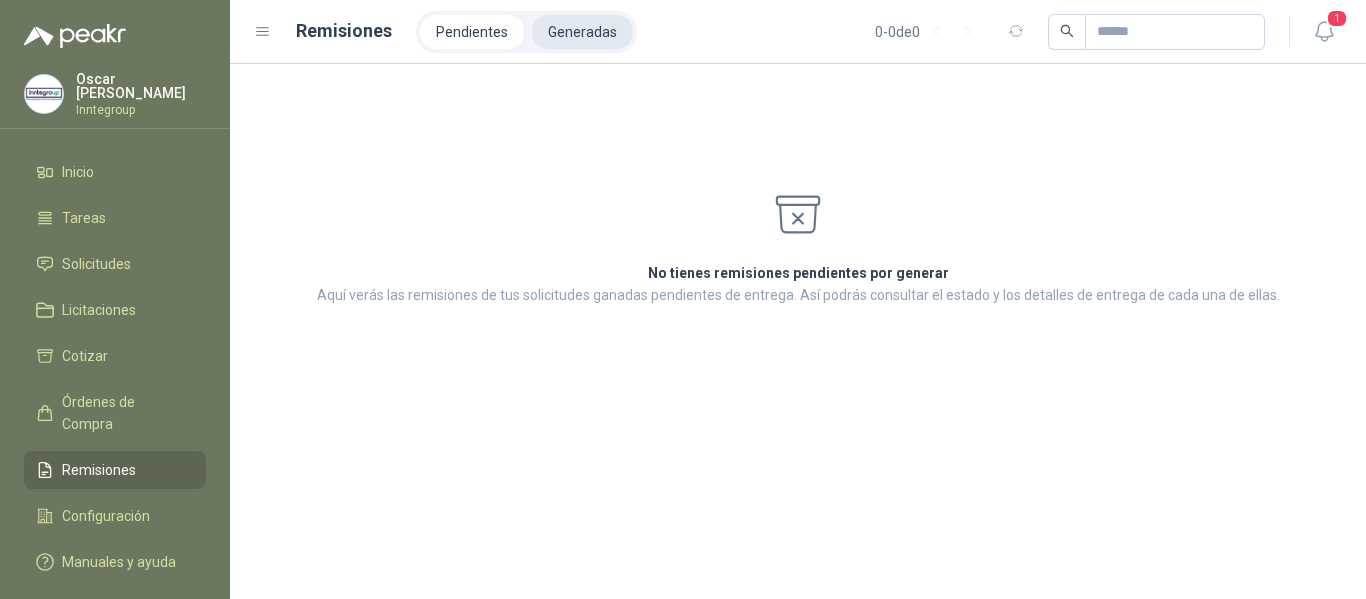 click on "Generadas" at bounding box center (582, 32) 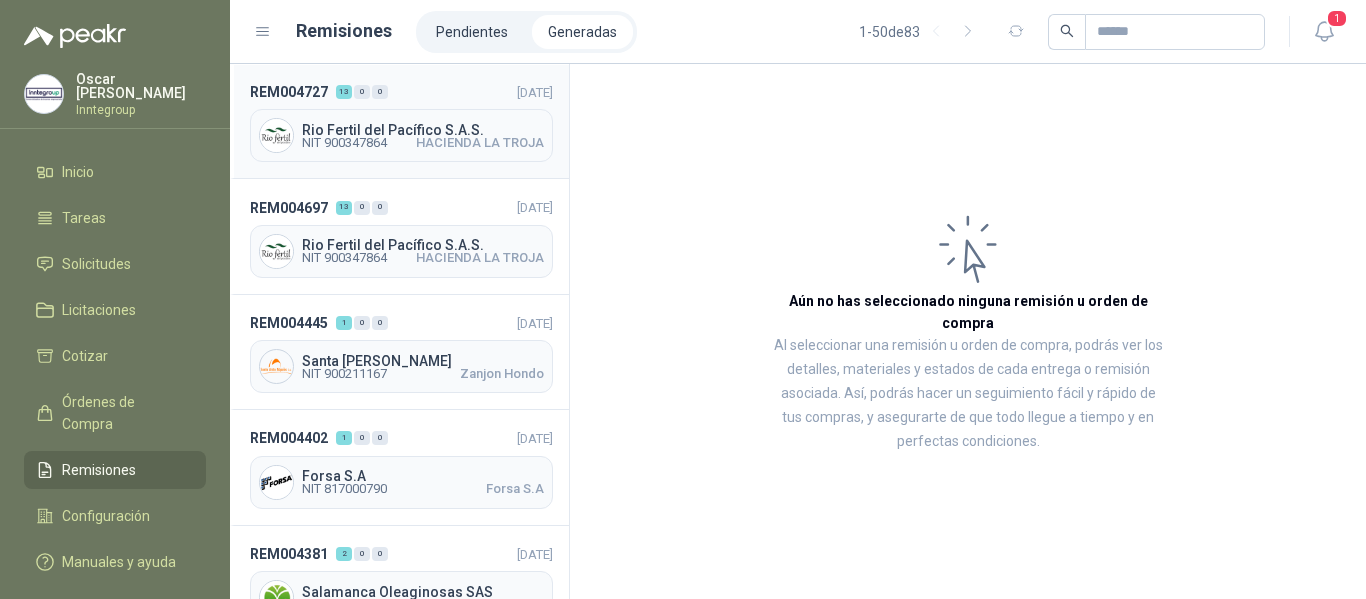 click on "Rio Fertil del Pacífico S.A.S." at bounding box center [423, 130] 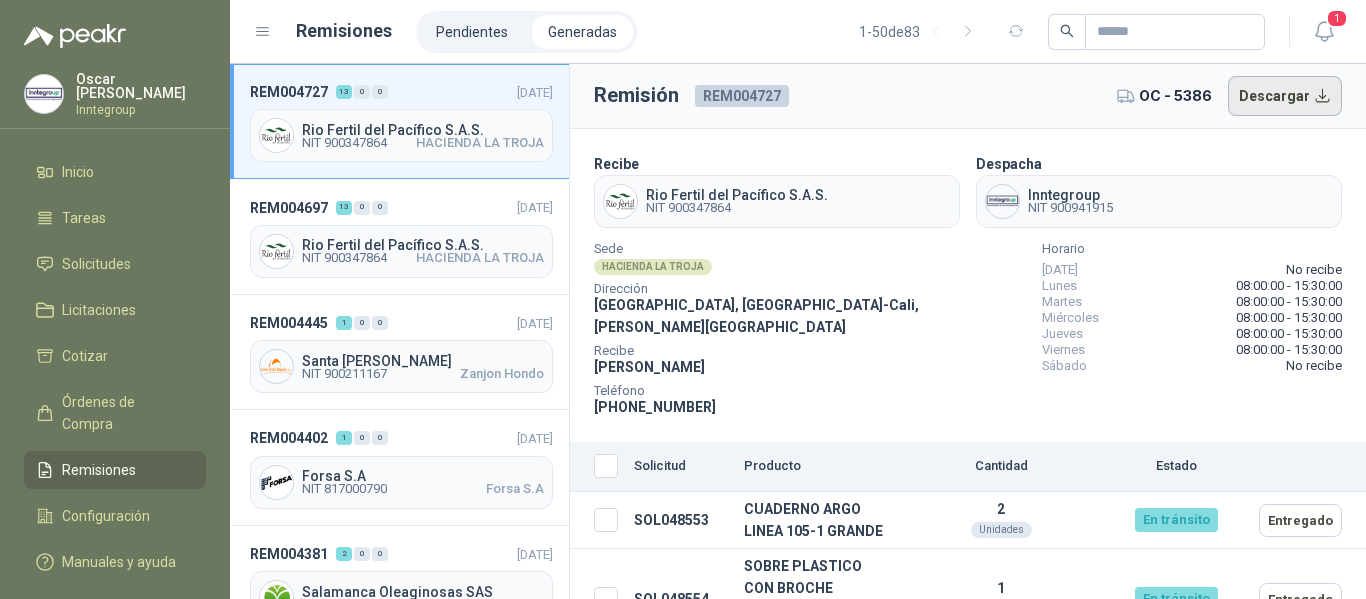 click on "Descargar" at bounding box center [1285, 96] 